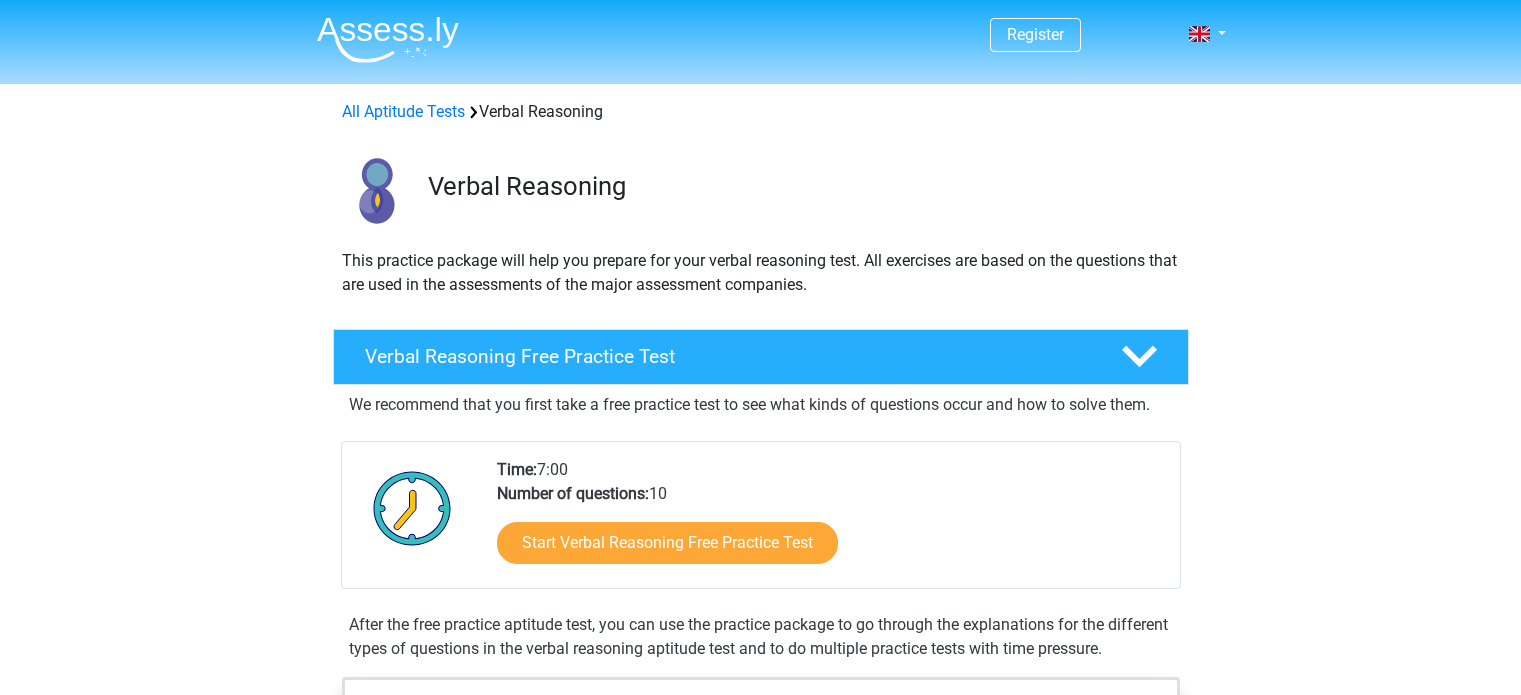 scroll, scrollTop: 0, scrollLeft: 0, axis: both 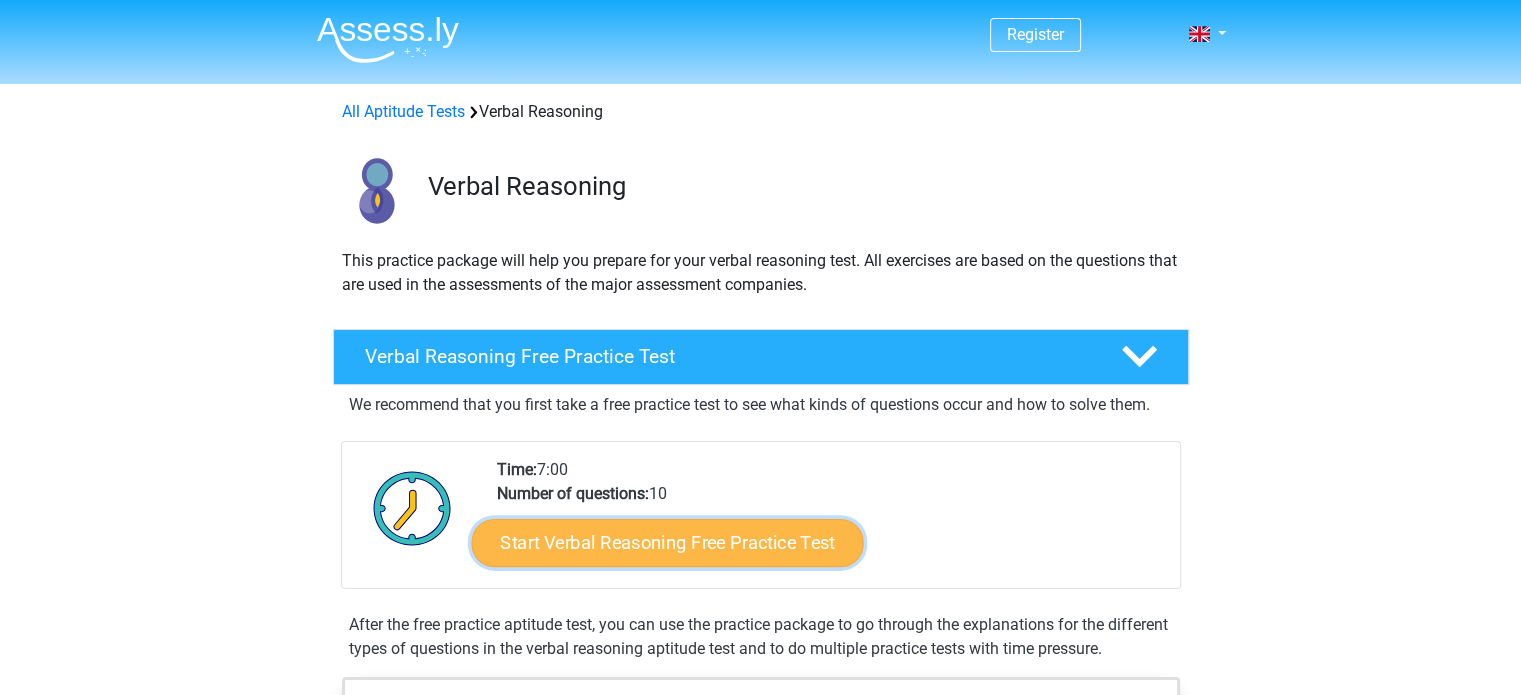 click on "Start Verbal Reasoning
Free Practice Test" at bounding box center (667, 543) 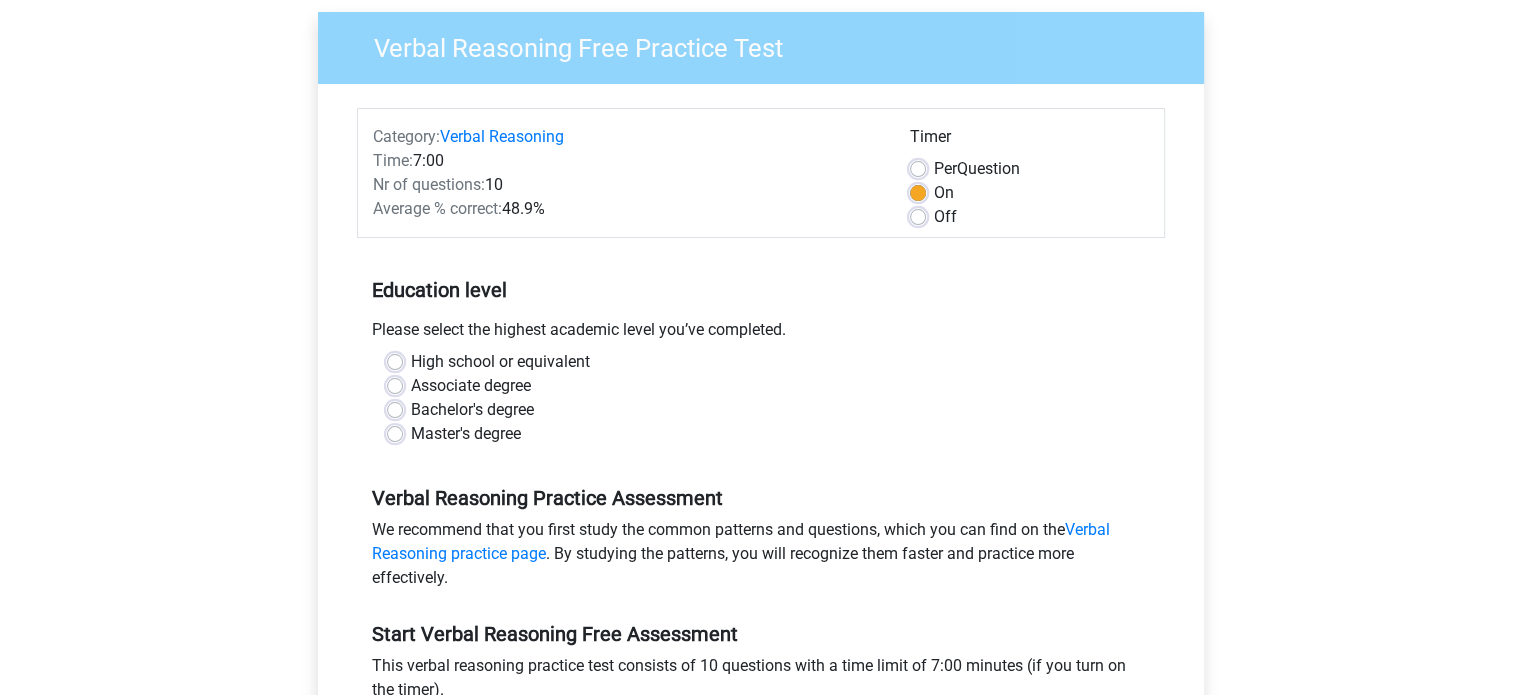 scroll, scrollTop: 179, scrollLeft: 0, axis: vertical 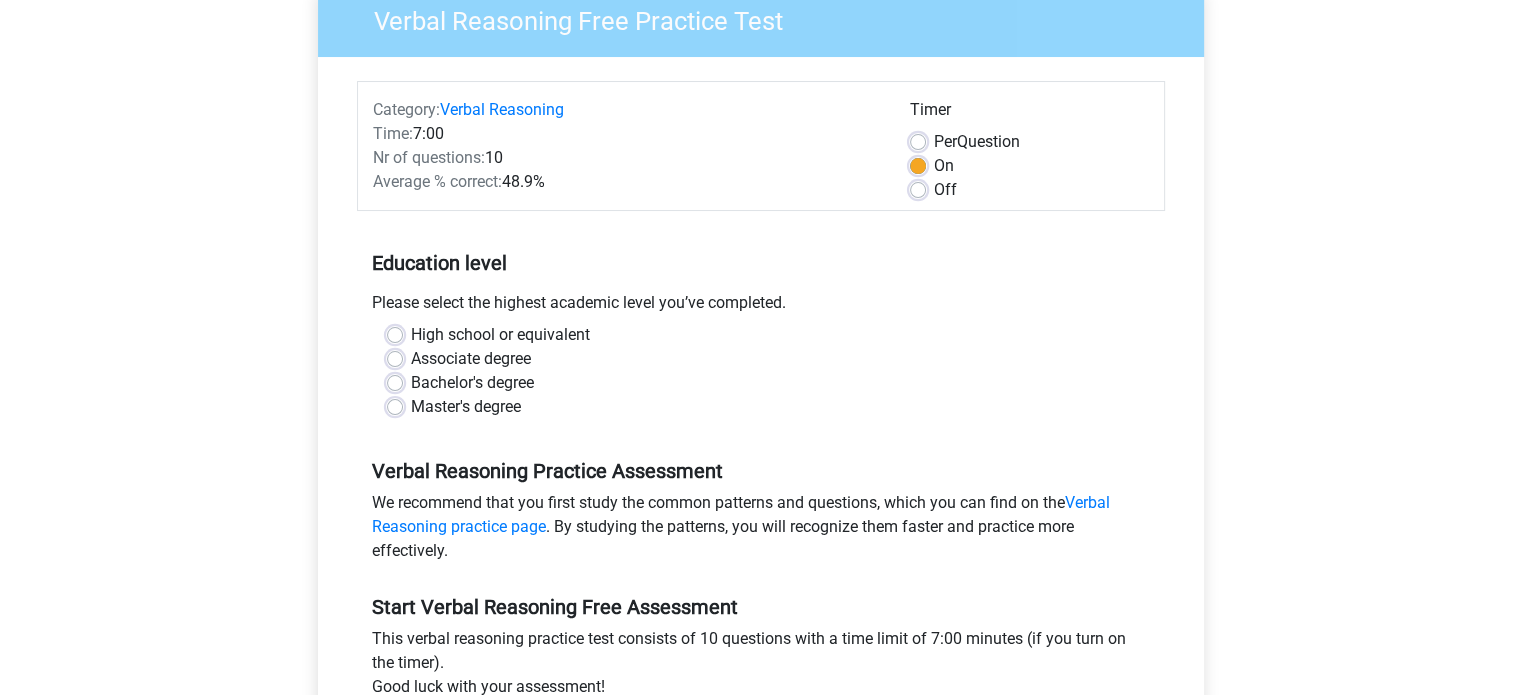 click on "Master's degree" at bounding box center (761, 407) 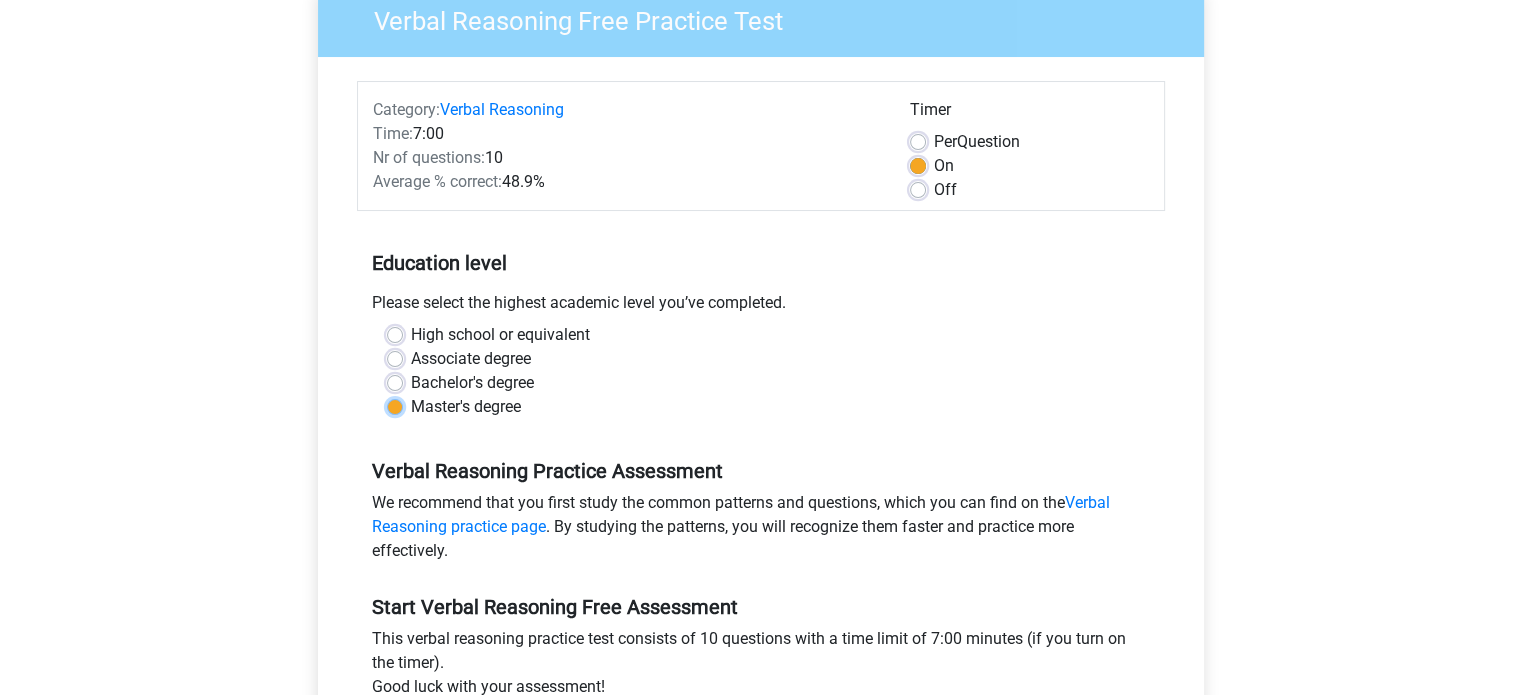 click on "Master's degree" at bounding box center (395, 405) 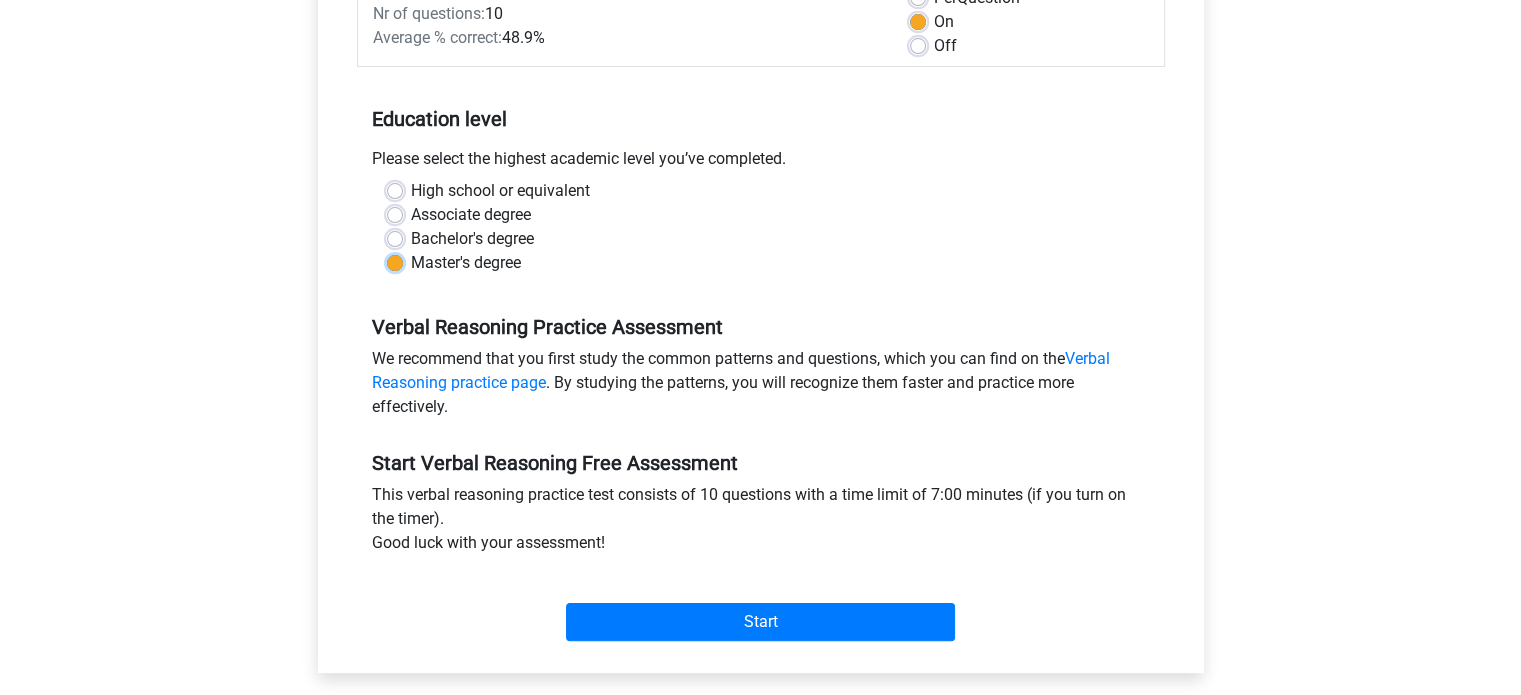 scroll, scrollTop: 327, scrollLeft: 0, axis: vertical 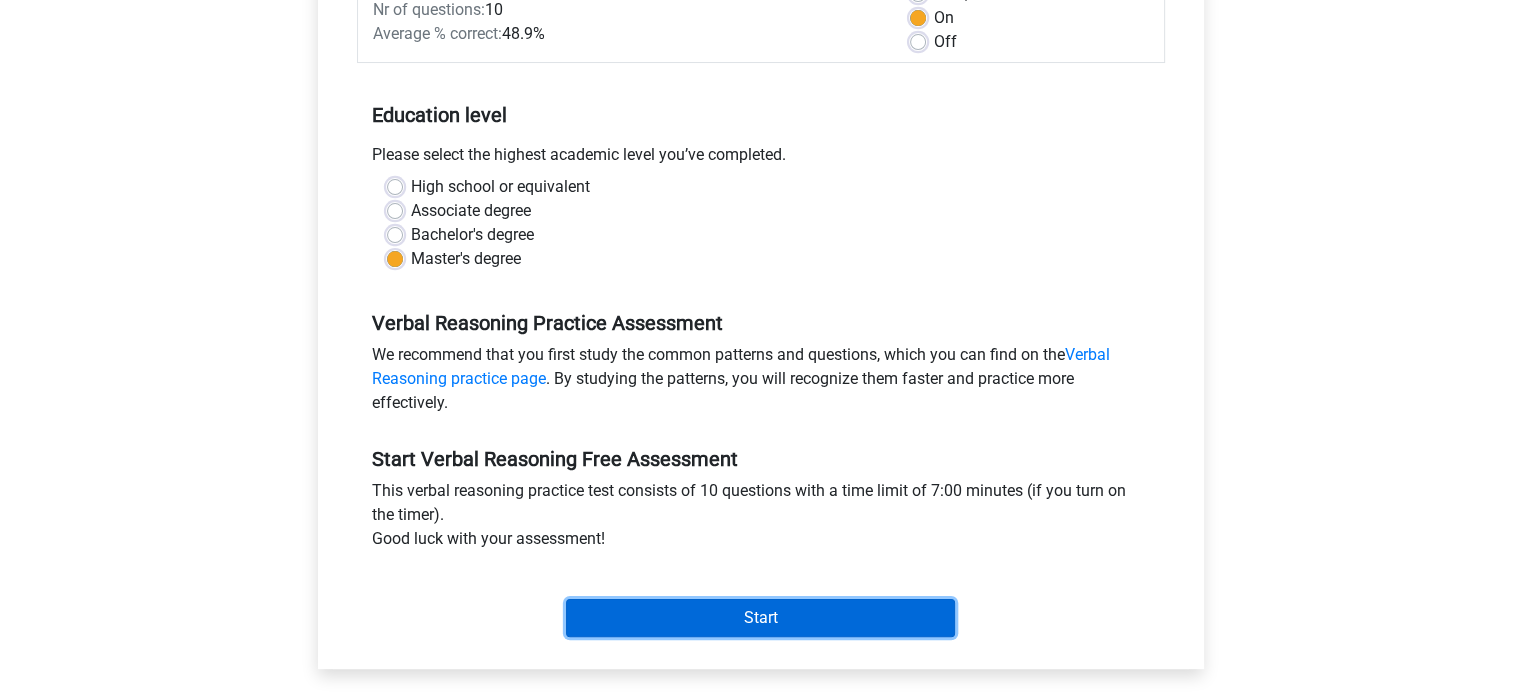 click on "Start" at bounding box center (760, 618) 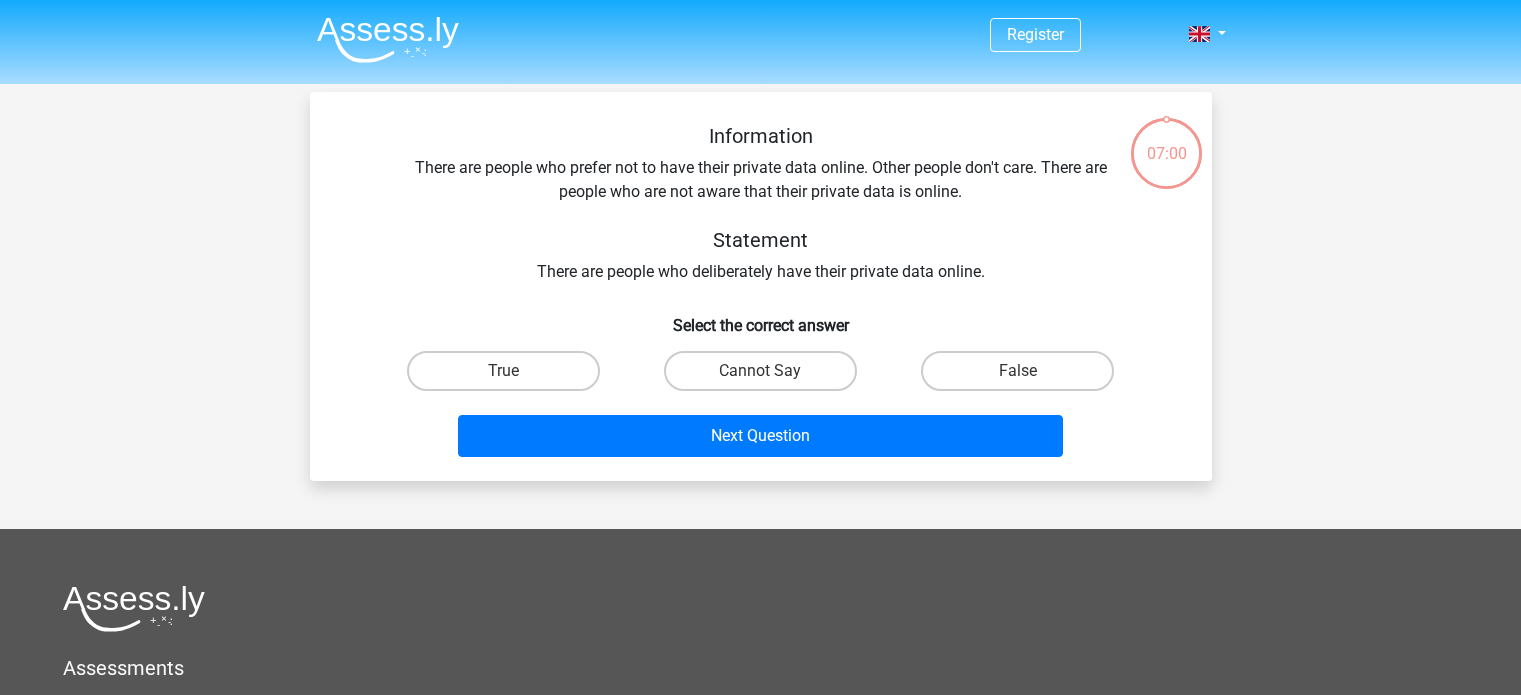 scroll, scrollTop: 0, scrollLeft: 0, axis: both 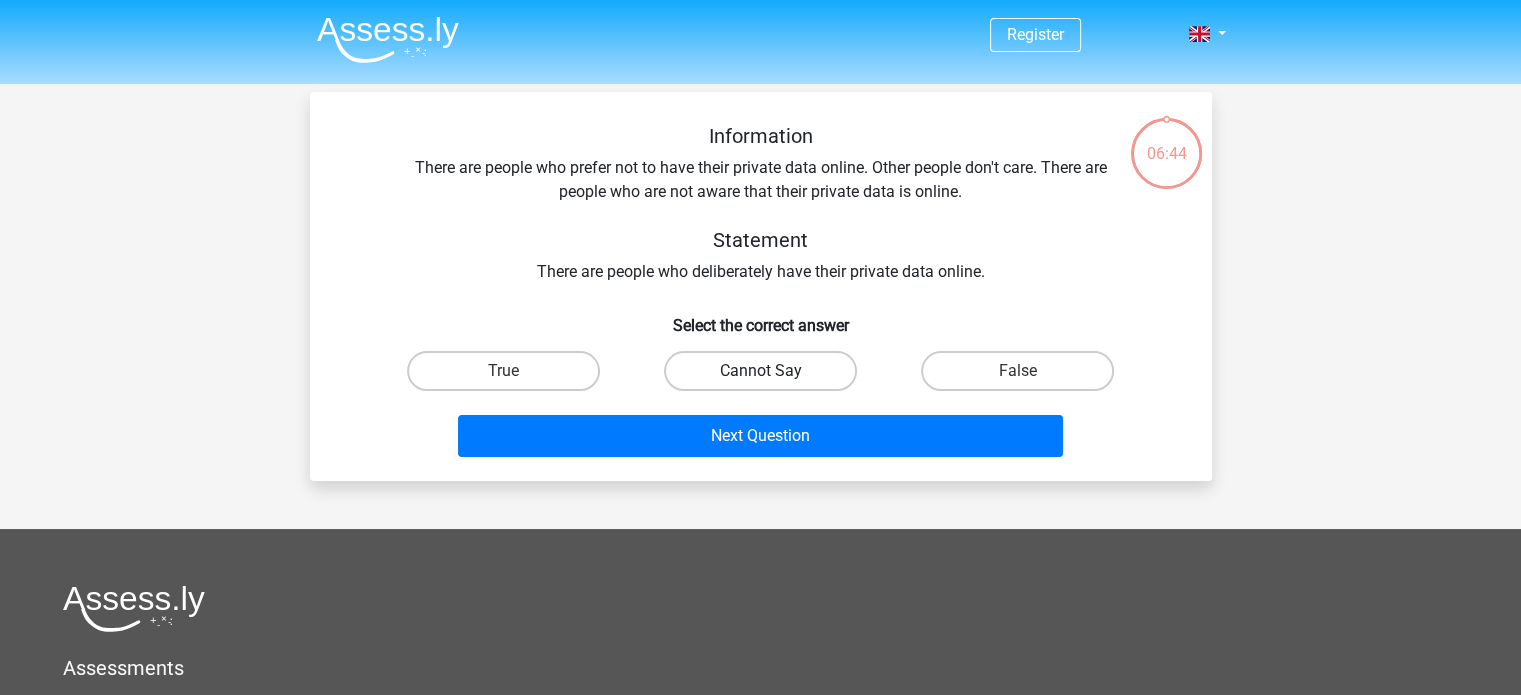 click on "Cannot Say" at bounding box center [760, 371] 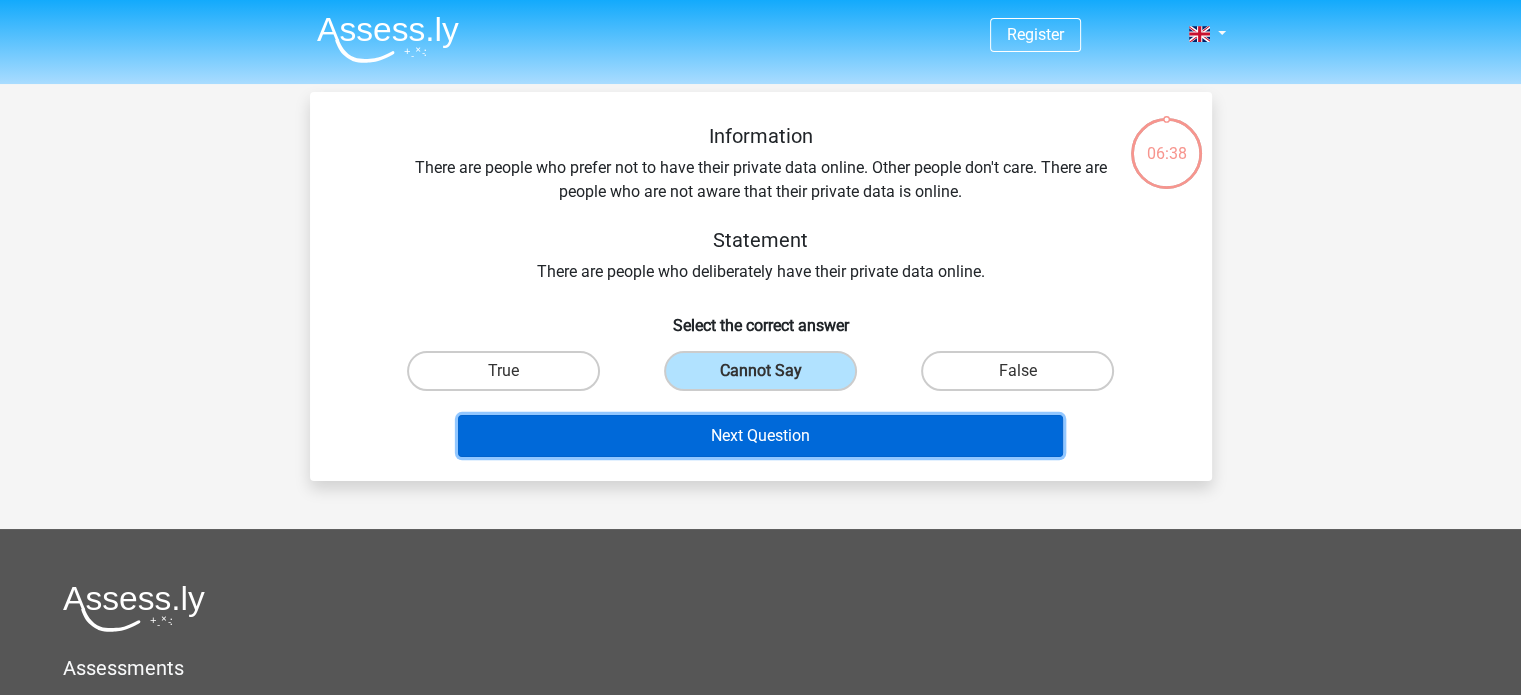 click on "Next Question" at bounding box center (760, 436) 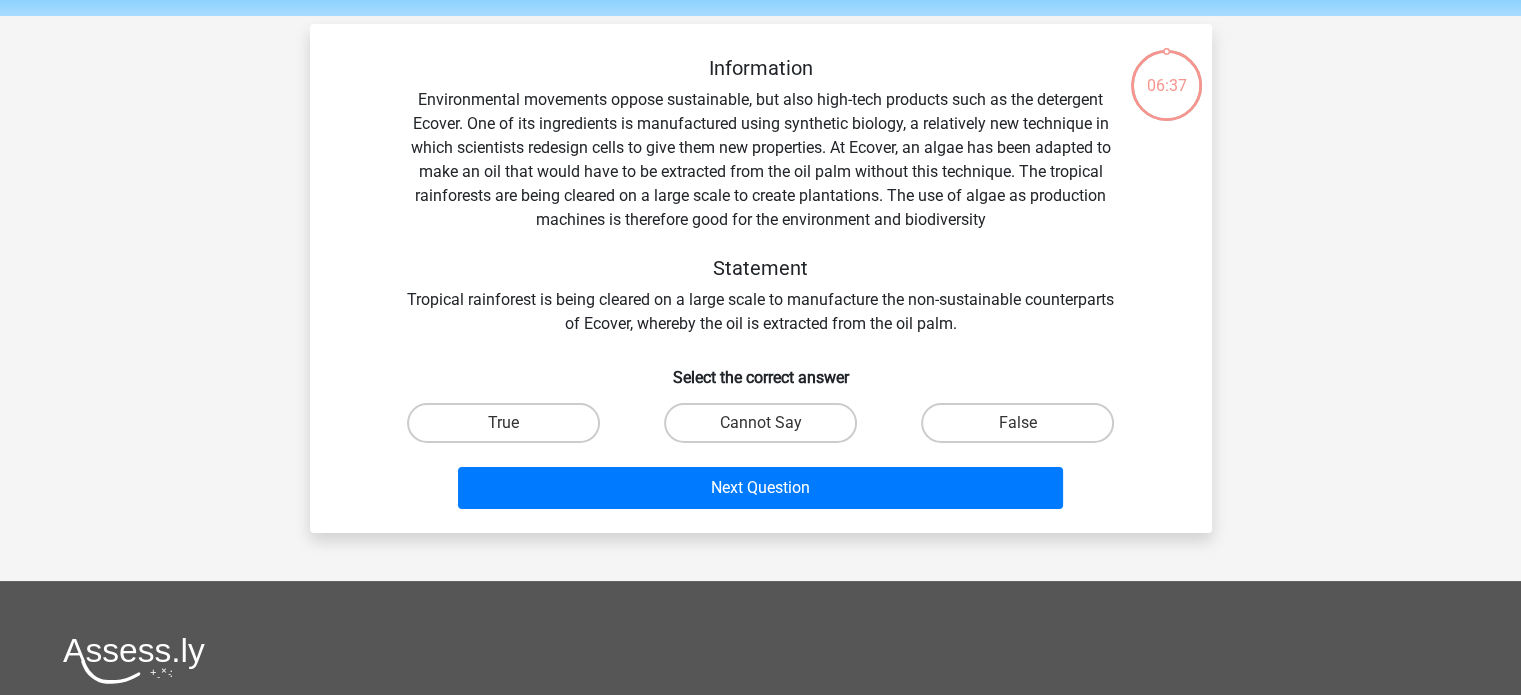 scroll, scrollTop: 92, scrollLeft: 0, axis: vertical 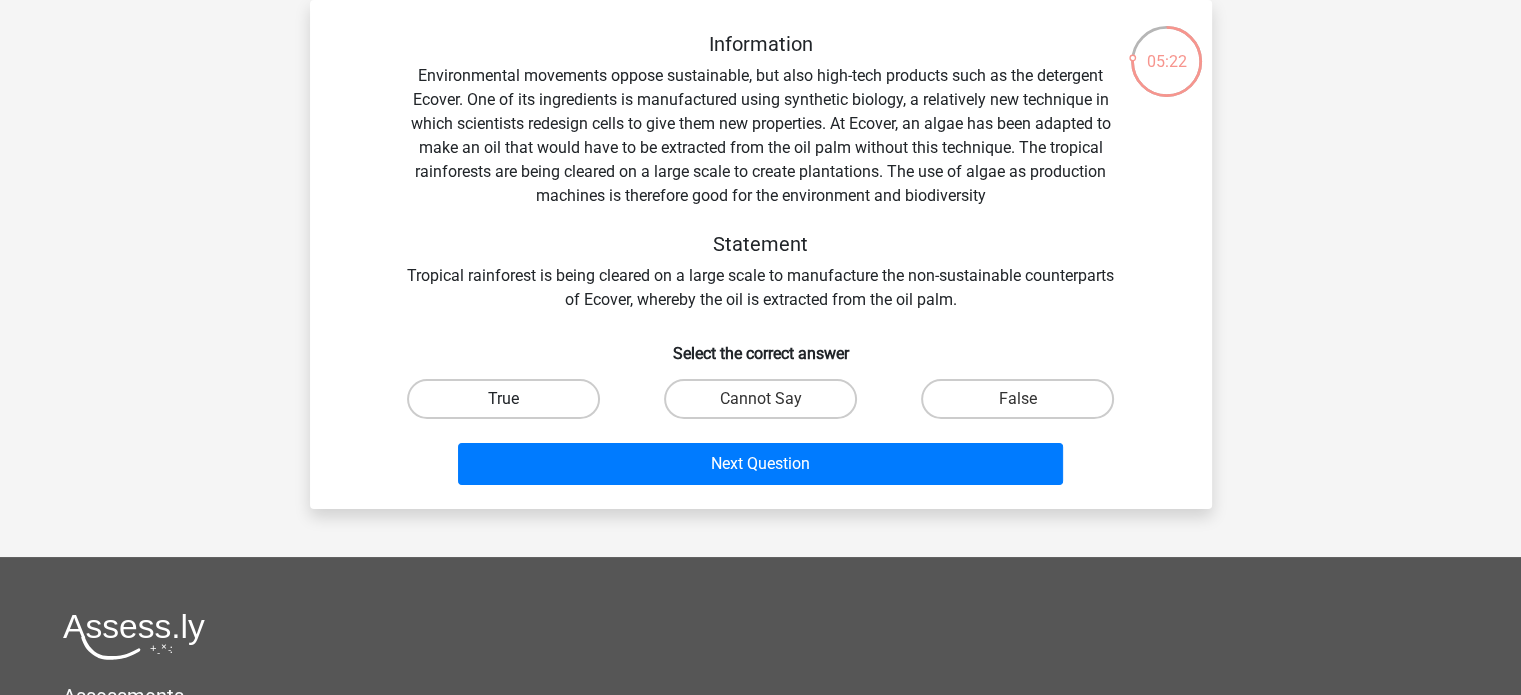 click on "True" at bounding box center (503, 399) 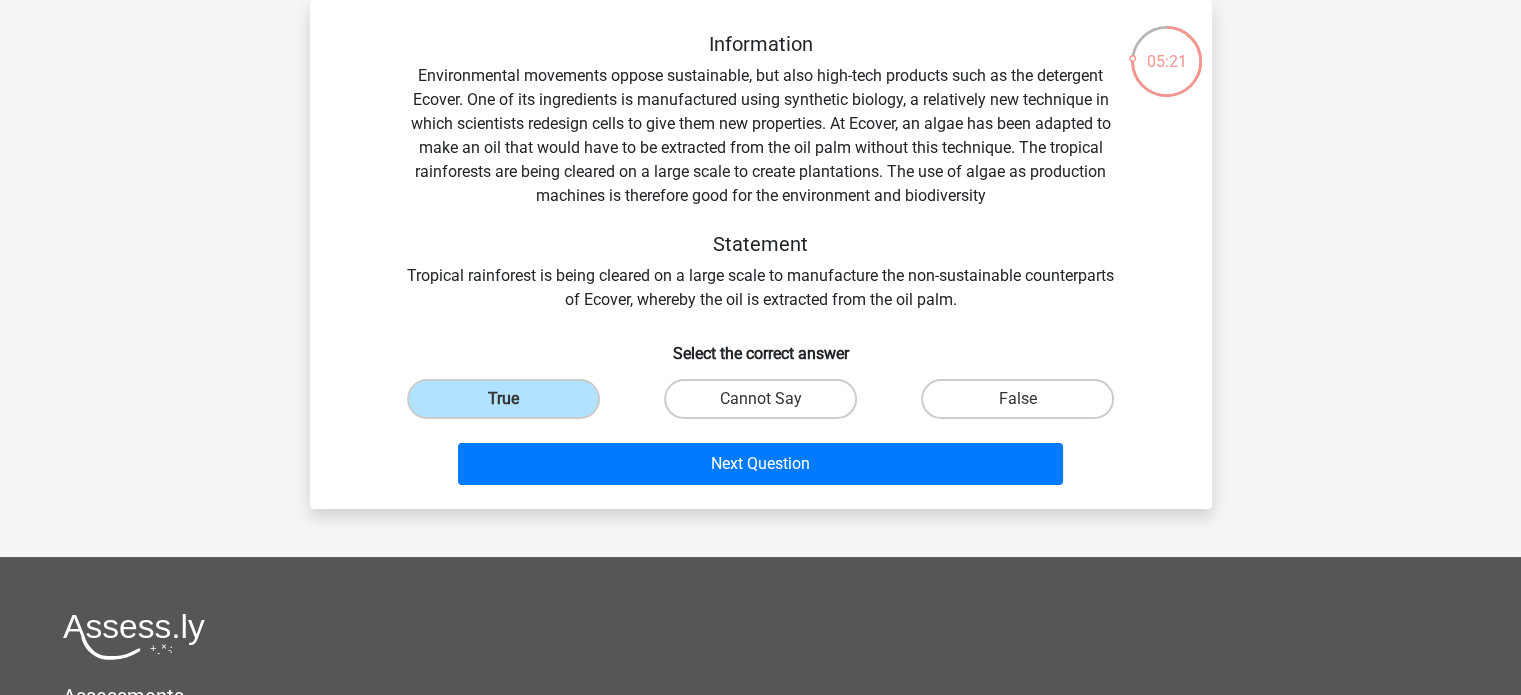 click on "Next Question" at bounding box center (761, 468) 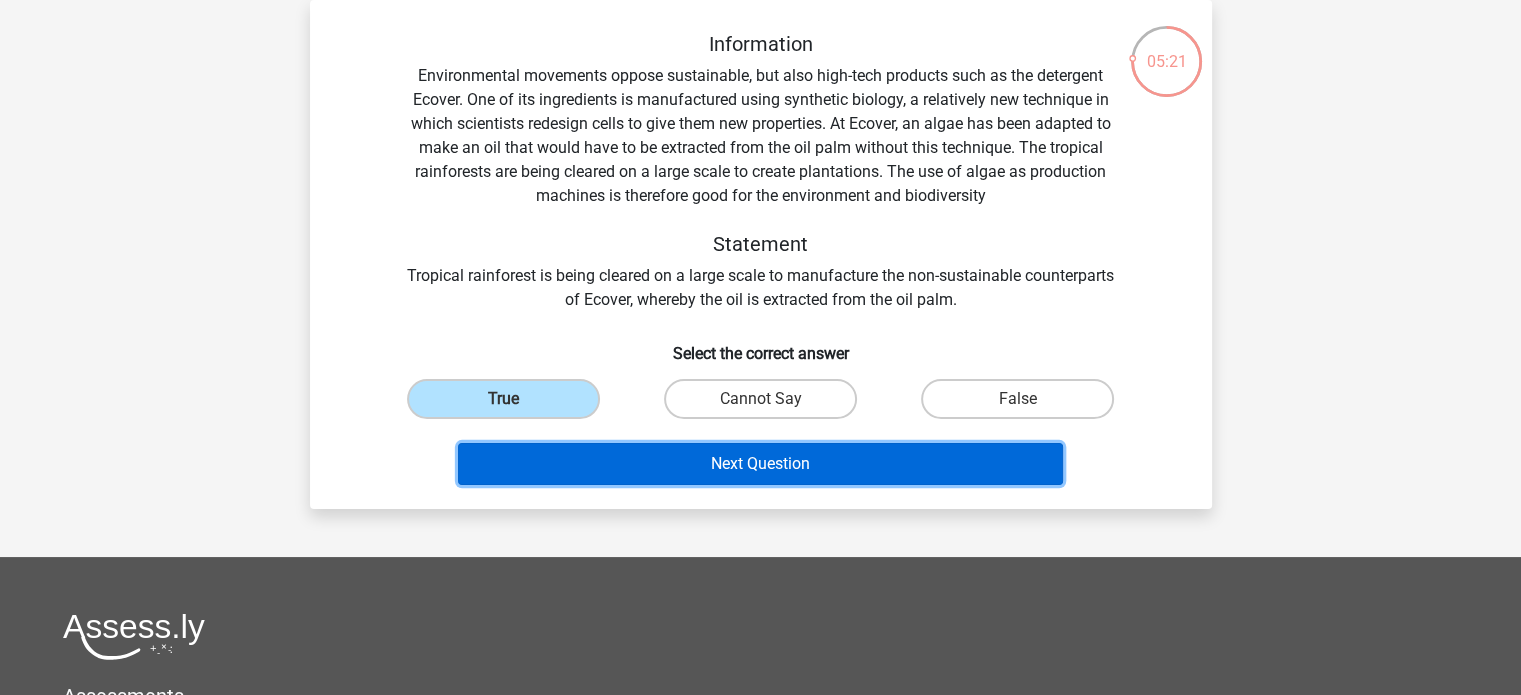 click on "Next Question" at bounding box center [760, 464] 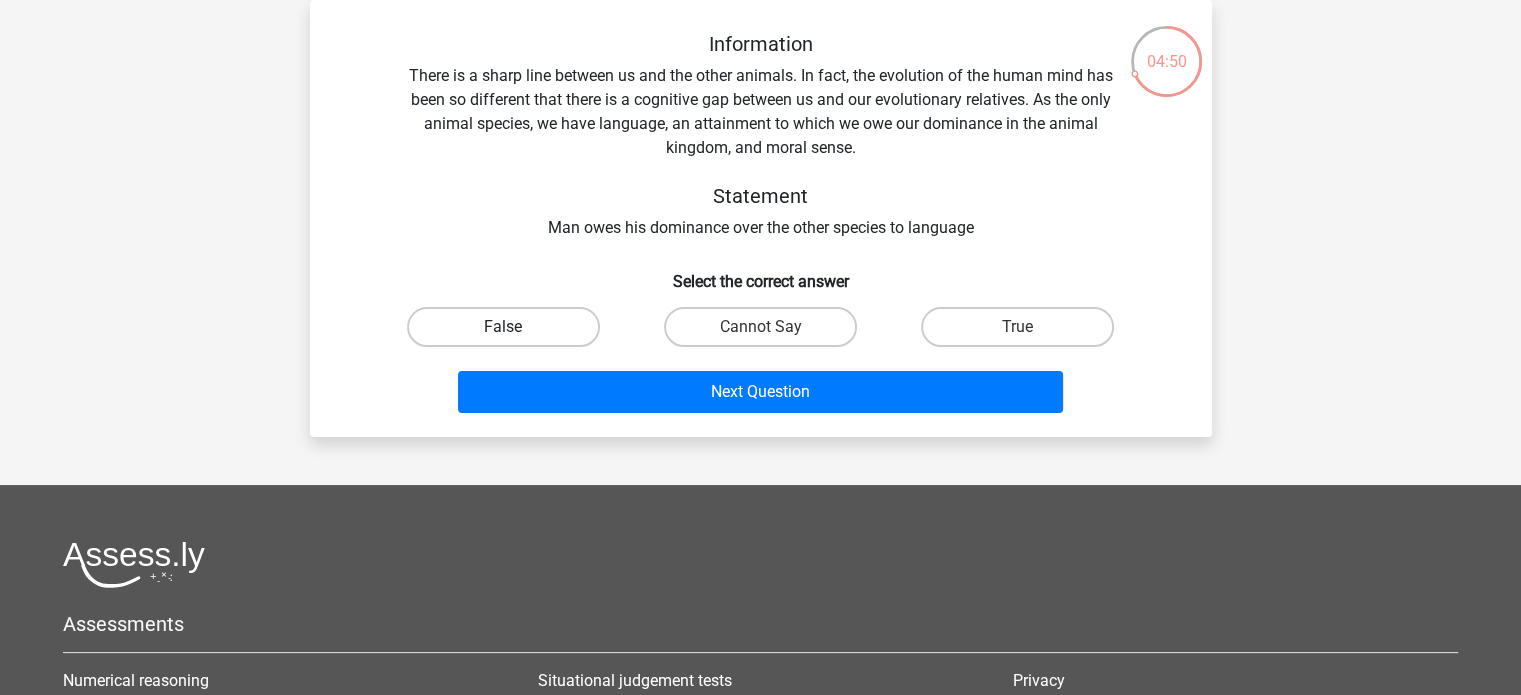 click on "False" at bounding box center (503, 327) 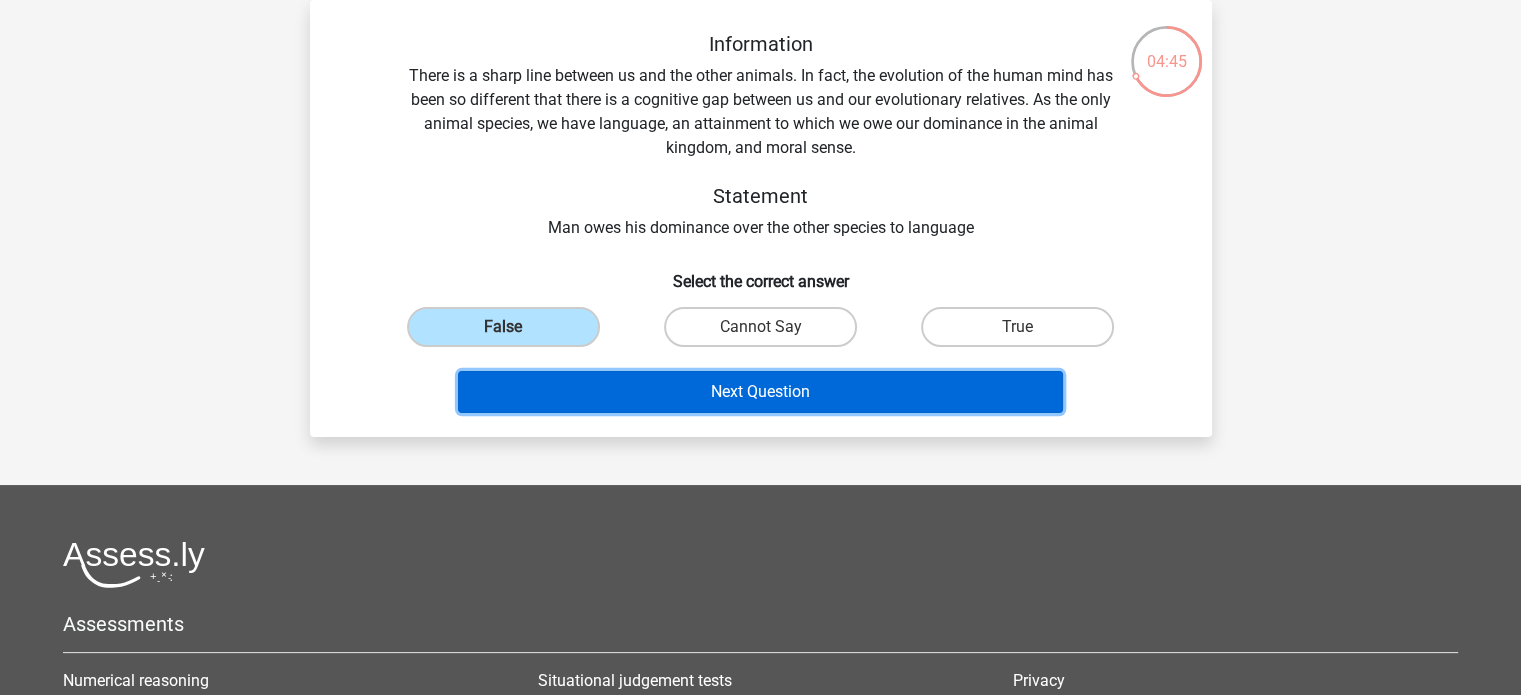 click on "Next Question" at bounding box center (760, 392) 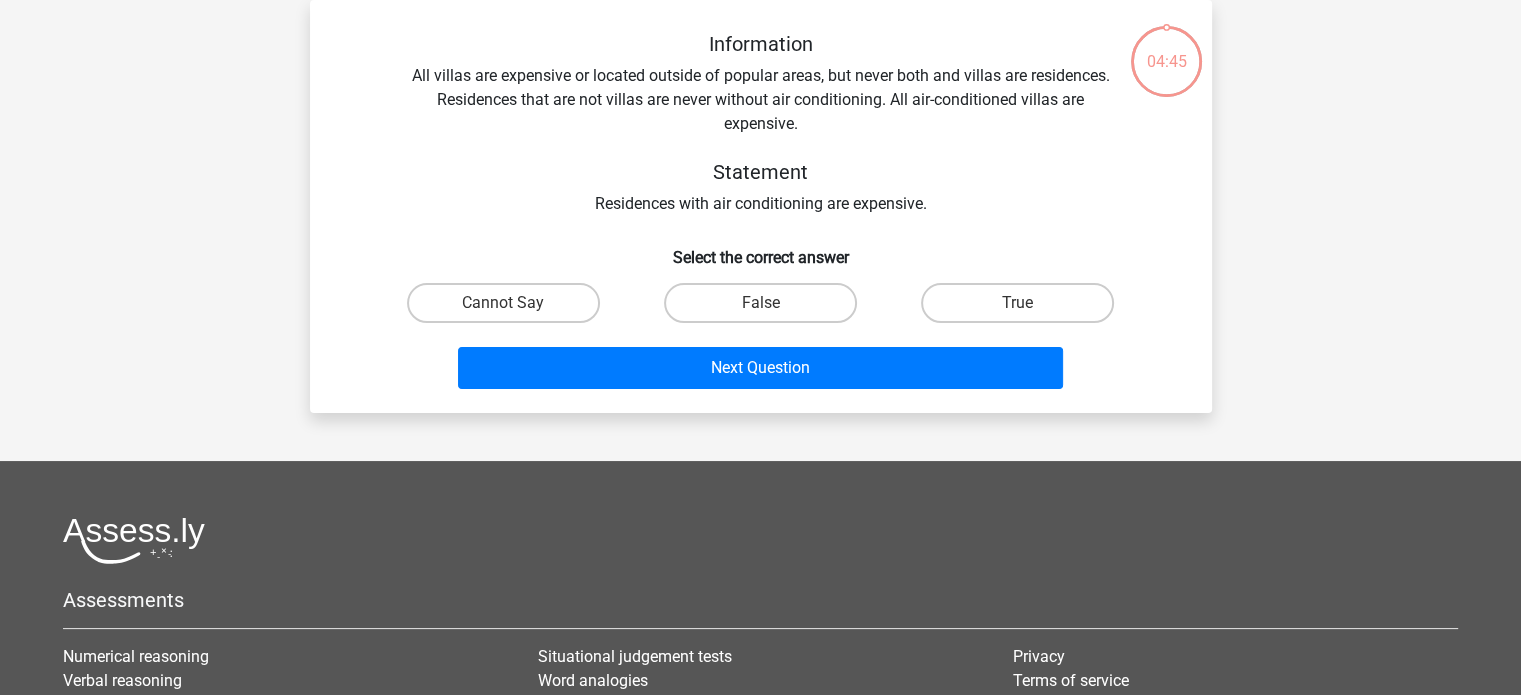 click on "Register
Nederlands
English" at bounding box center [760, 448] 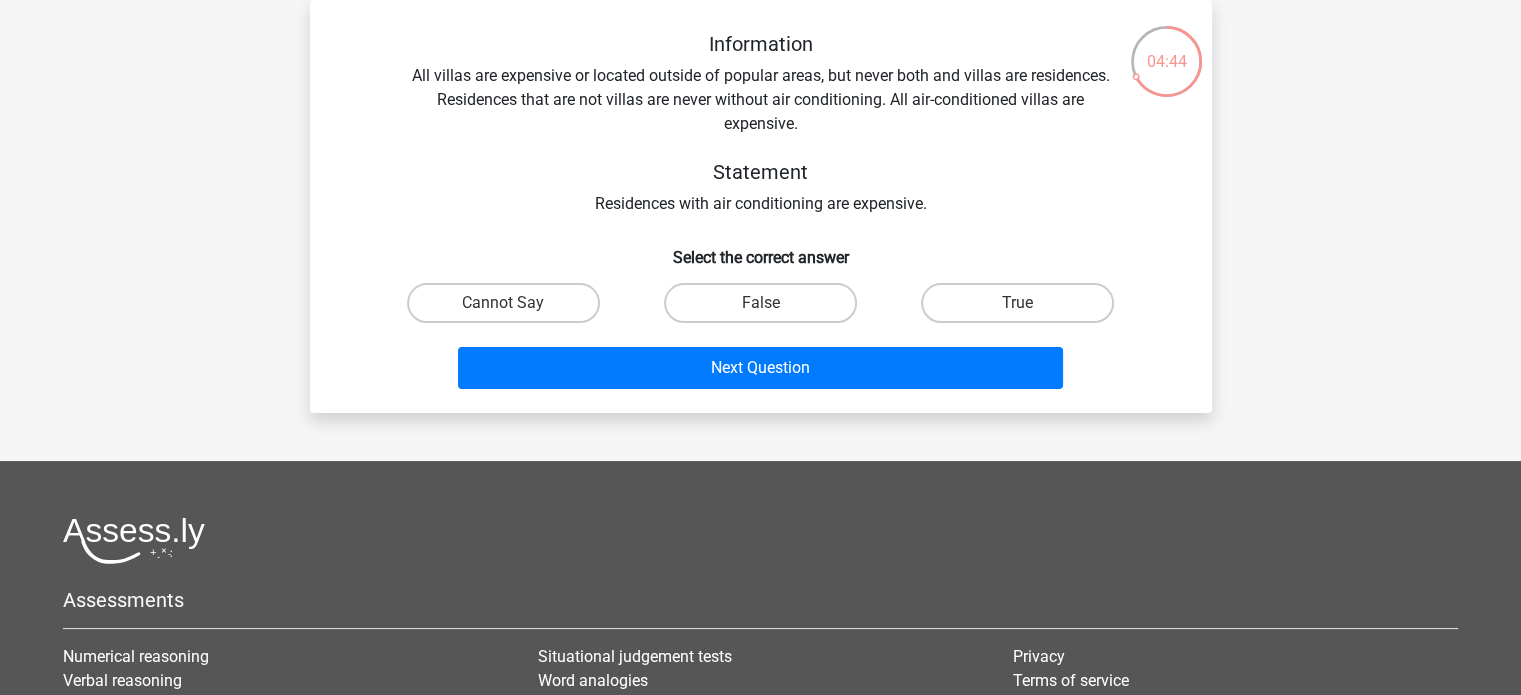click on "Select the correct answer" at bounding box center [761, 249] 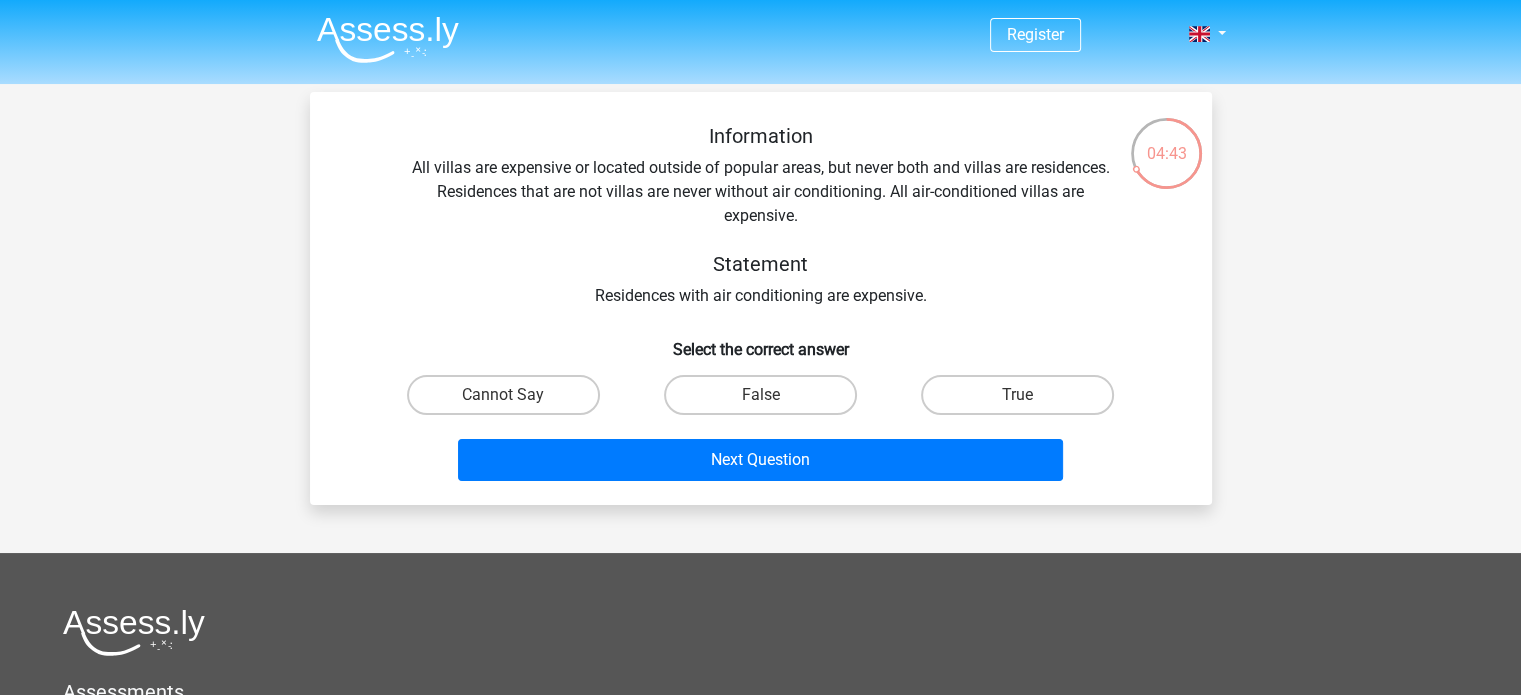click on "Information All villas are expensive or located outside of popular areas, but never both and villas are residences. Residences that are not villas are never without air conditioning. All air-conditioned villas are expensive. Statement Residences with air conditioning are expensive." at bounding box center (761, 216) 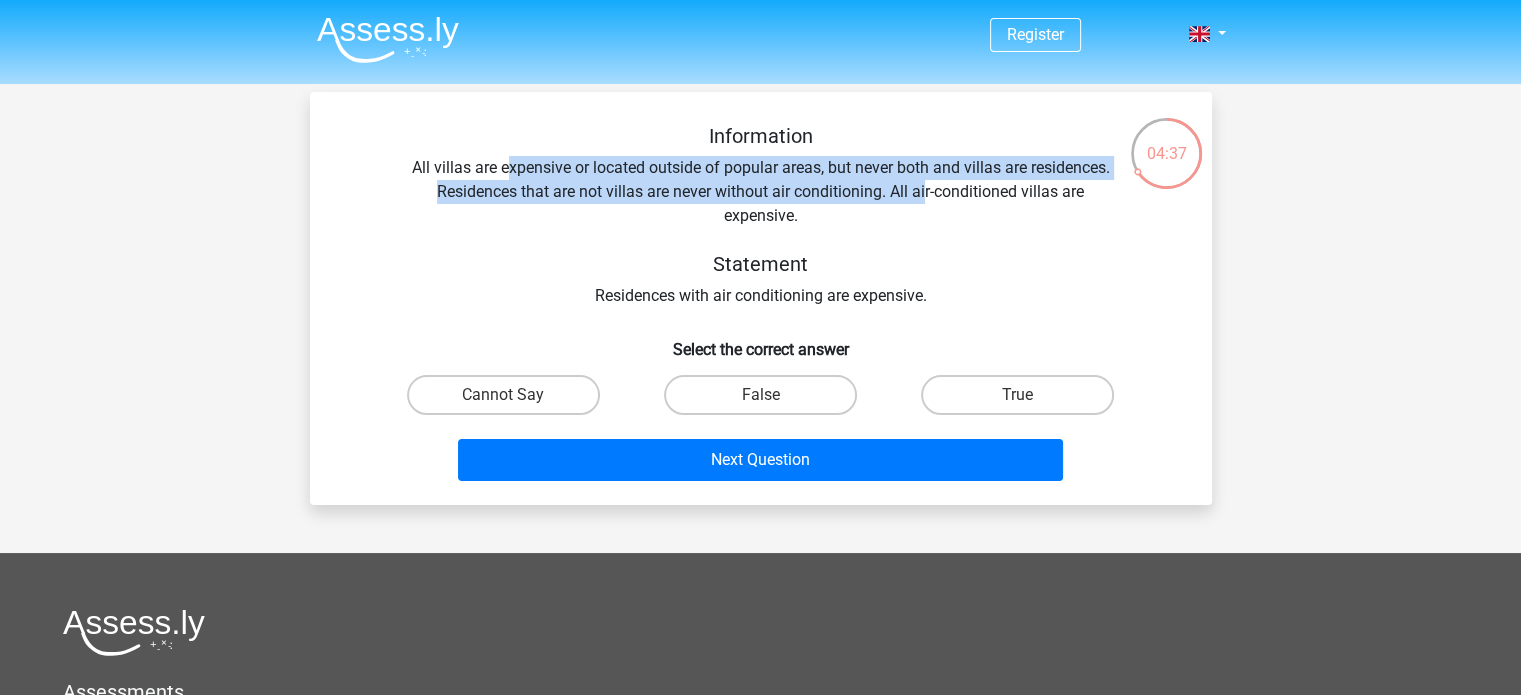 drag, startPoint x: 508, startPoint y: 172, endPoint x: 926, endPoint y: 197, distance: 418.74695 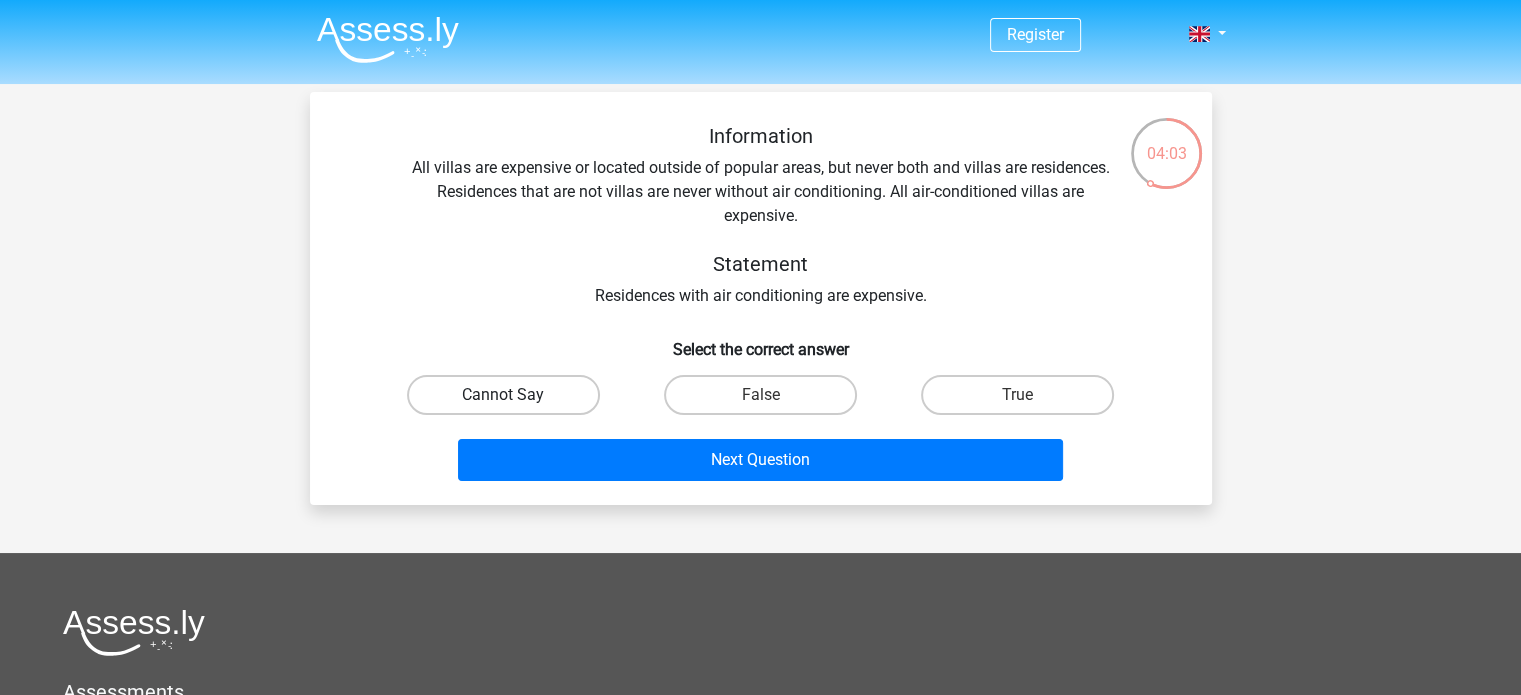 click on "Cannot Say" at bounding box center [503, 395] 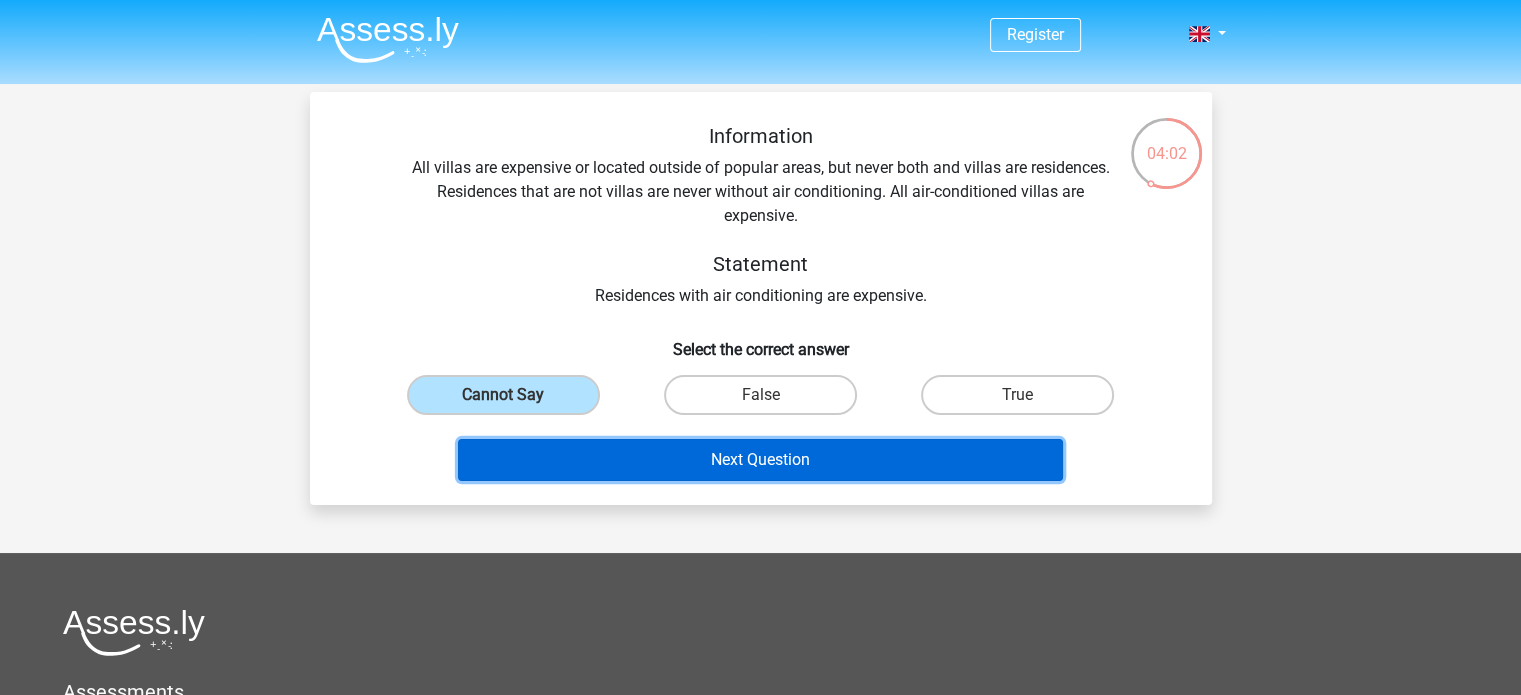 click on "Next Question" at bounding box center (760, 460) 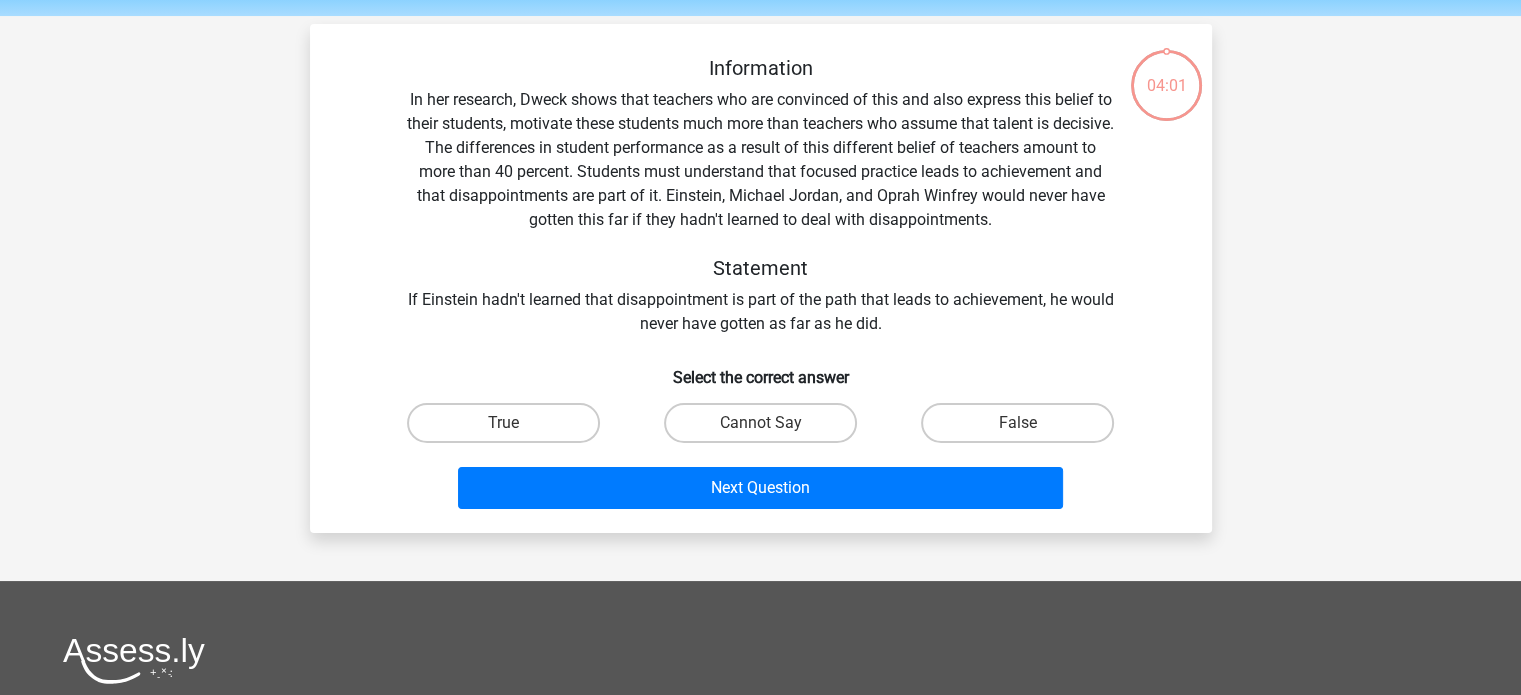 scroll, scrollTop: 92, scrollLeft: 0, axis: vertical 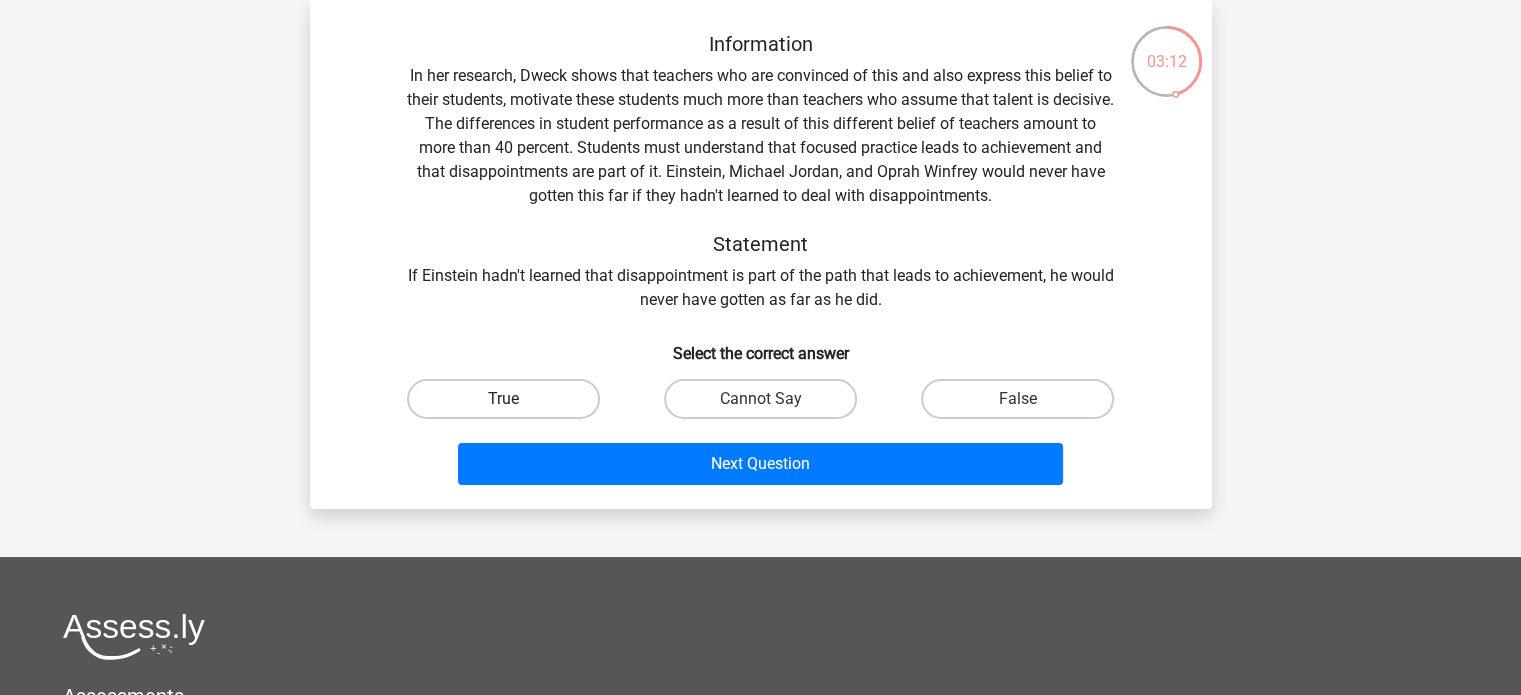 click on "True" at bounding box center (503, 399) 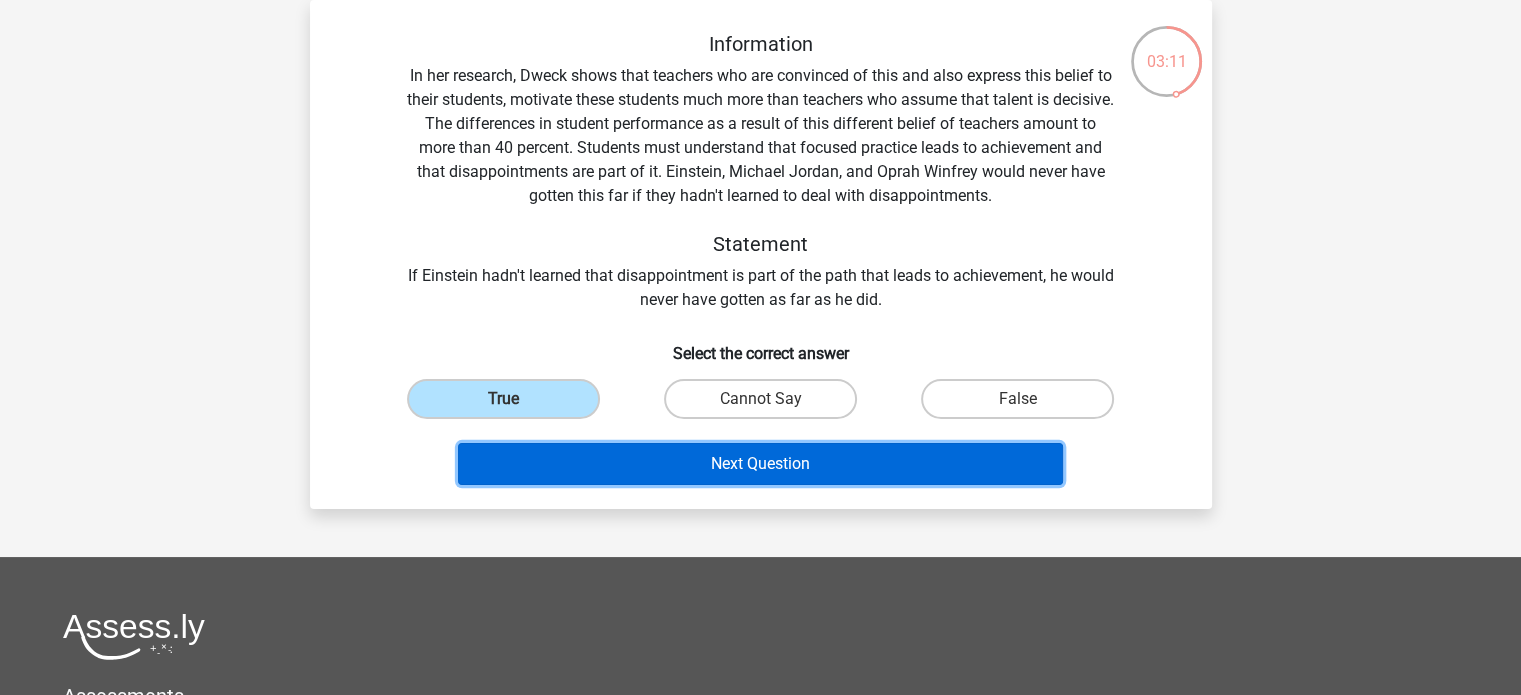 click on "Next Question" at bounding box center [760, 464] 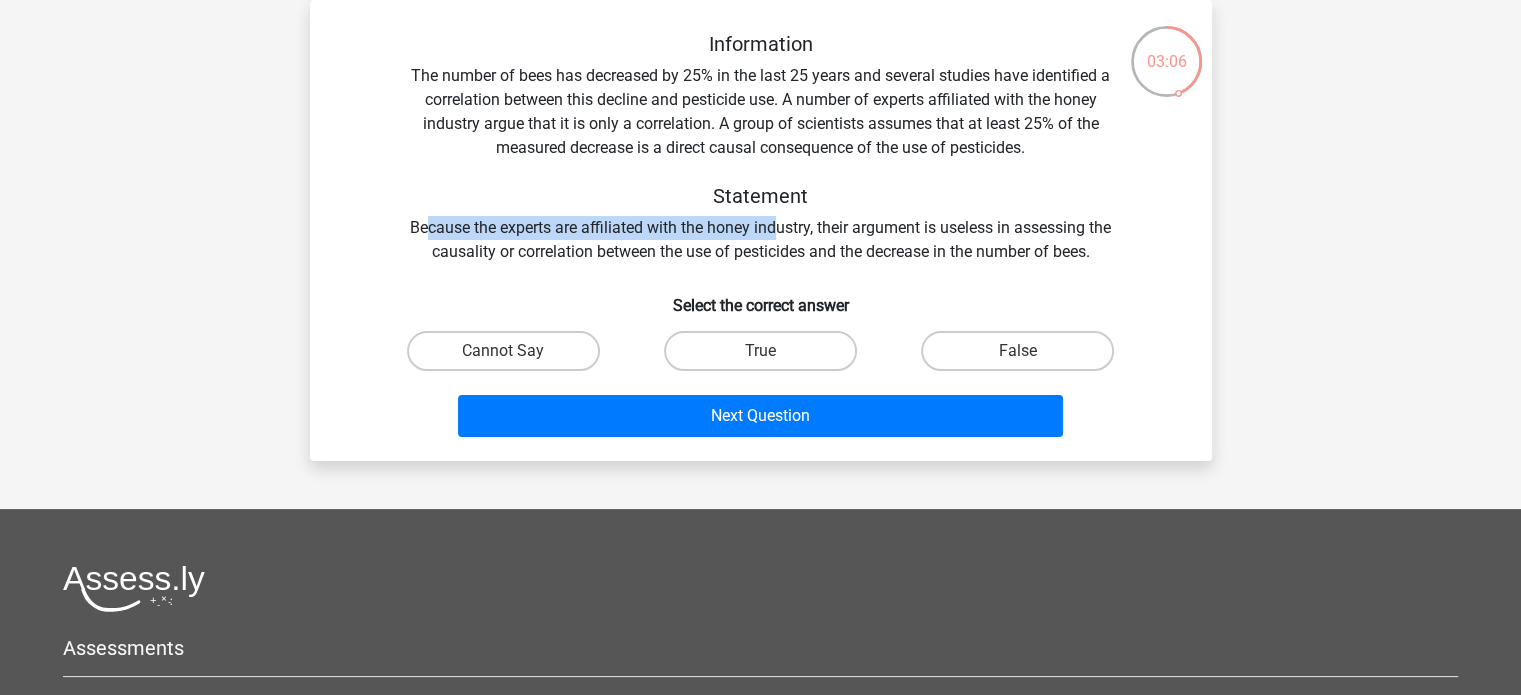 drag, startPoint x: 424, startPoint y: 227, endPoint x: 774, endPoint y: 239, distance: 350.20566 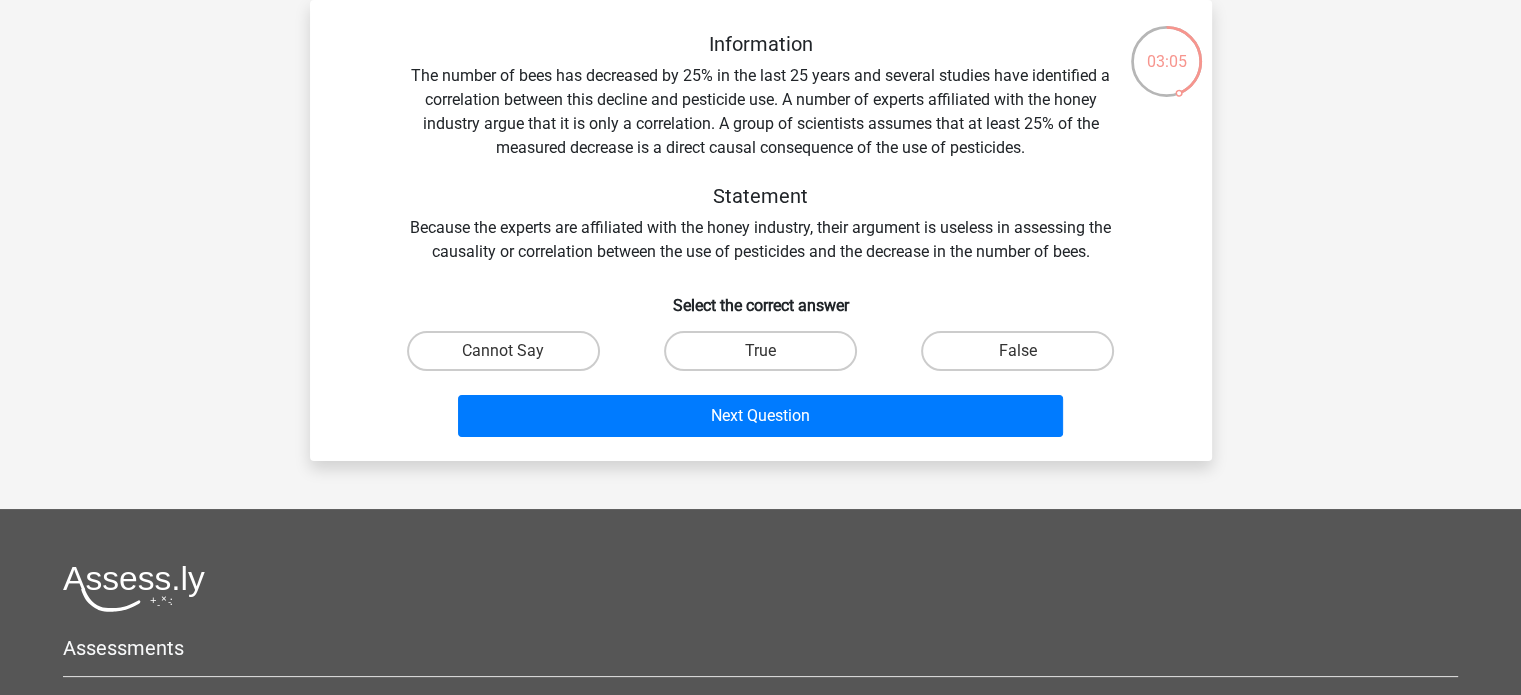 click on "Information The number of bees has decreased by 25% in the last 25 years and several studies have identified a correlation between this decline and pesticide use. A number of experts affiliated with the honey industry argue that it is only a correlation. A group of scientists assumes that at least 25% of the measured decrease is a direct causal consequence of the use of pesticides. Statement Because the experts are affiliated with the honey industry, their argument is useless in assessing the causality or correlation between the use of pesticides and the decrease in the number of bees." at bounding box center [761, 148] 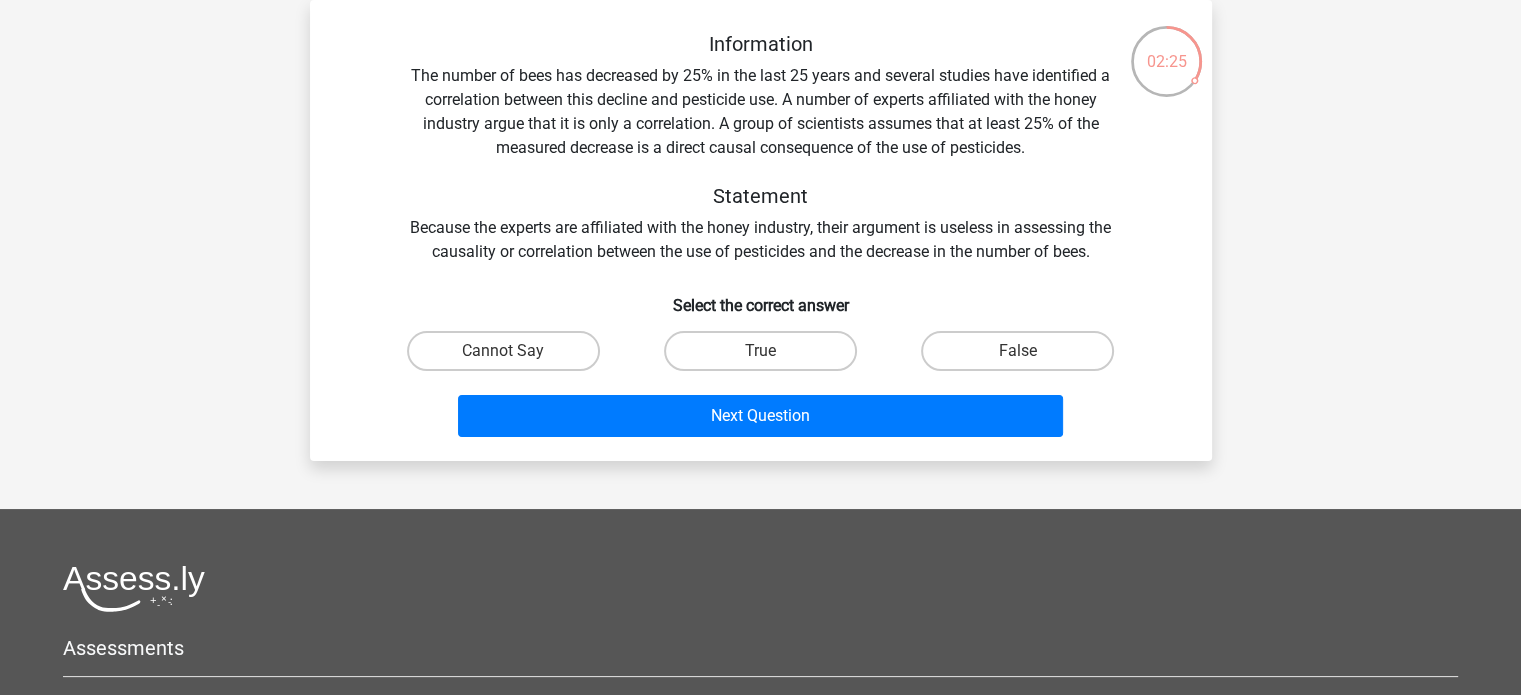 drag, startPoint x: 562, startPoint y: 346, endPoint x: 715, endPoint y: 237, distance: 187.85632 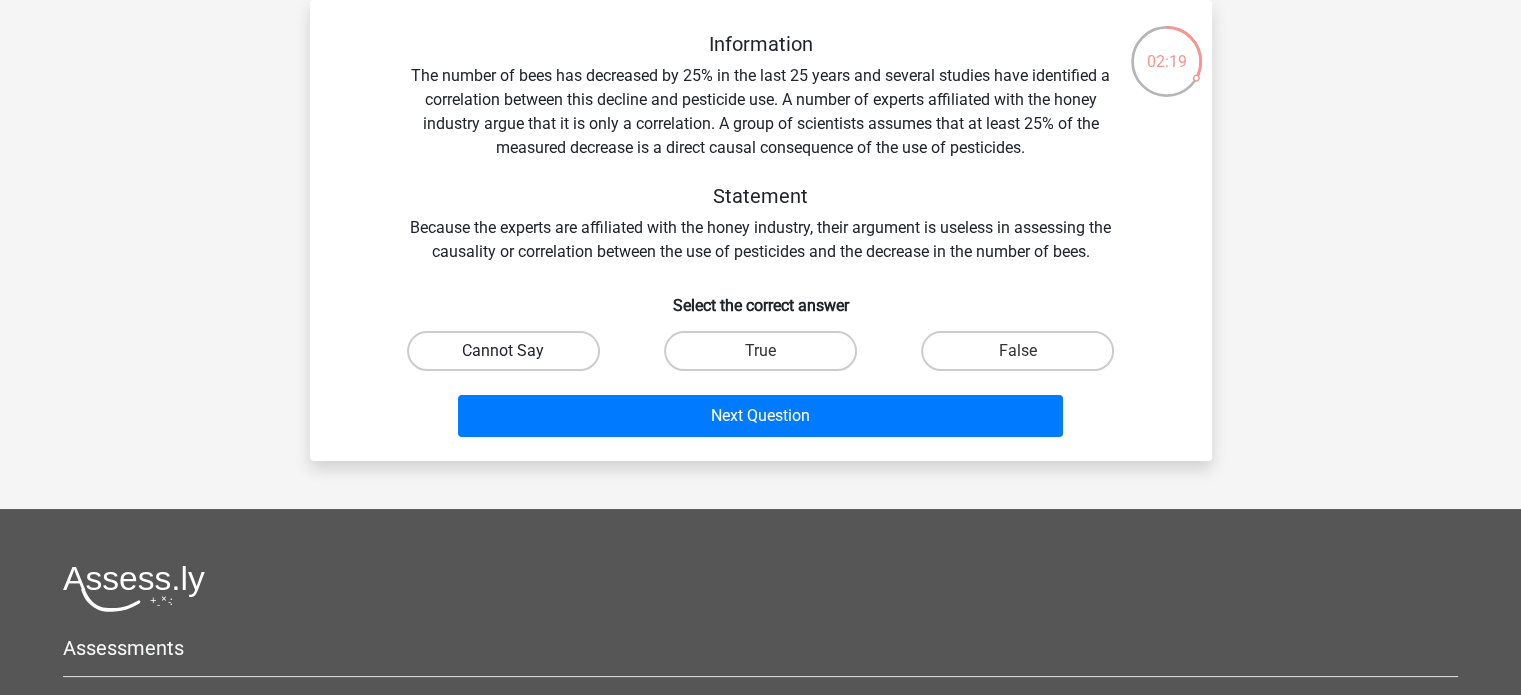 click on "Cannot Say" at bounding box center (503, 351) 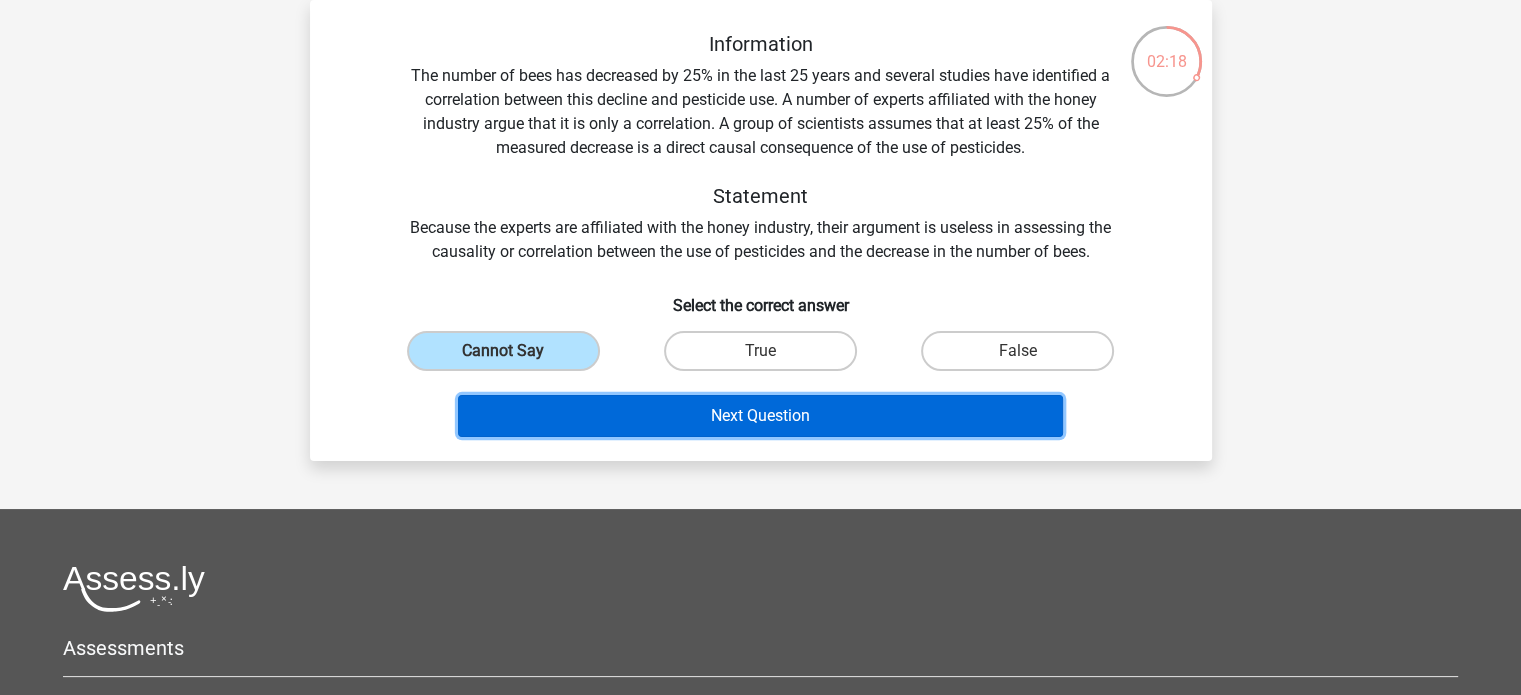click on "Next Question" at bounding box center [760, 416] 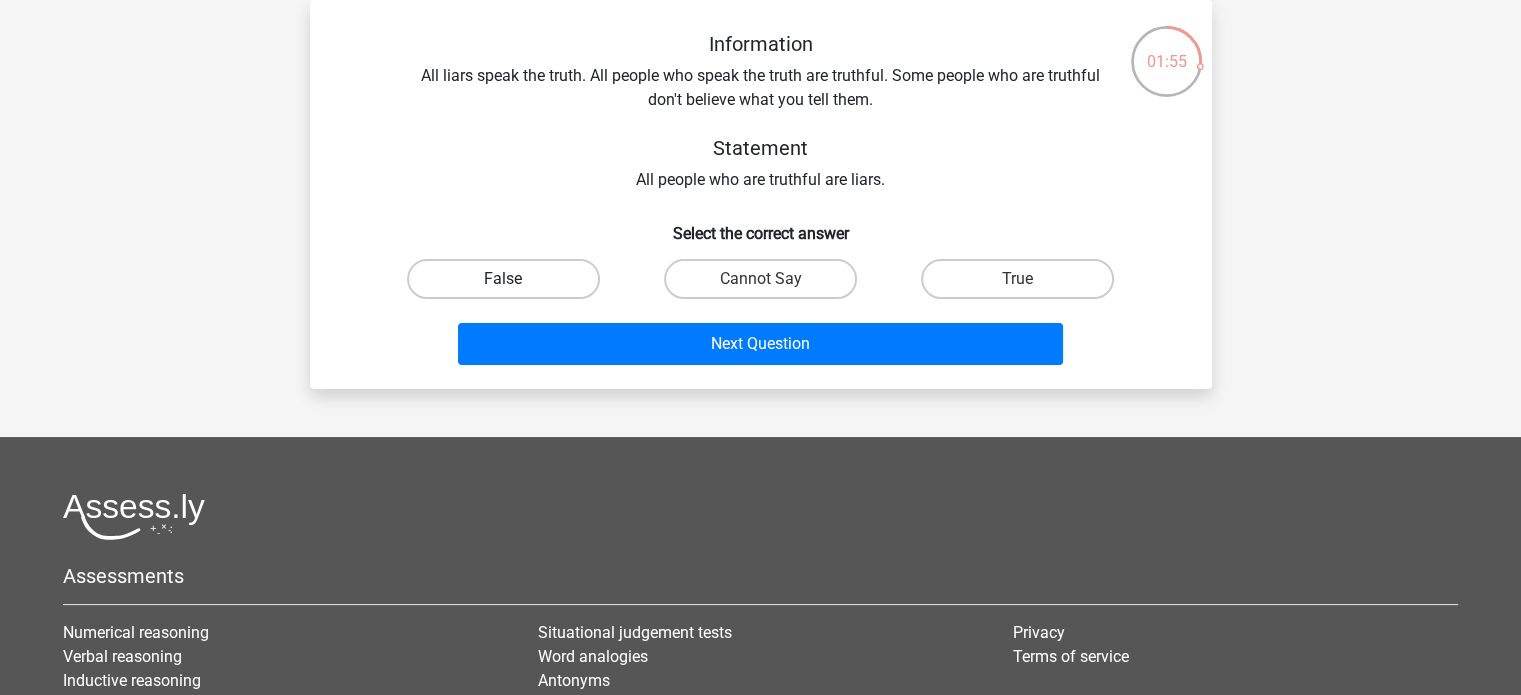 click on "False" at bounding box center [503, 279] 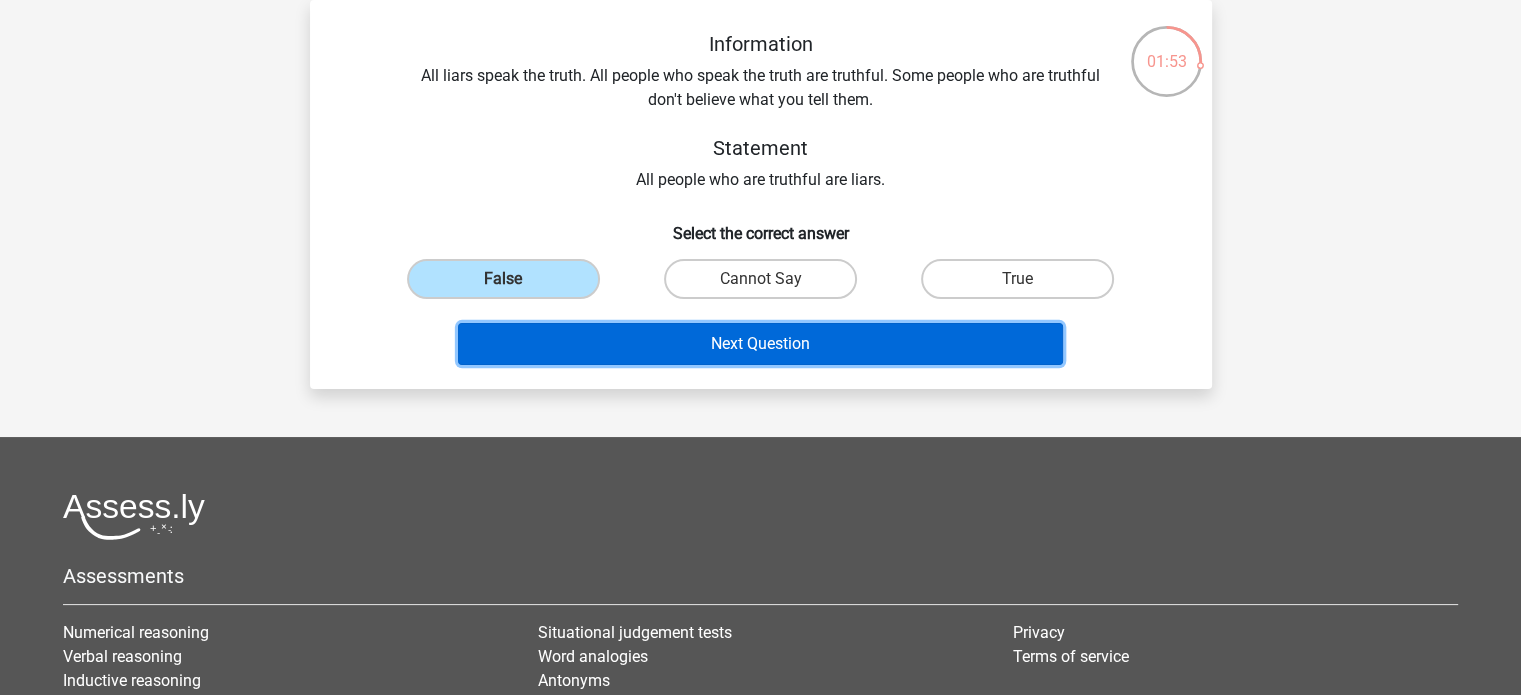 click on "Next Question" at bounding box center (760, 344) 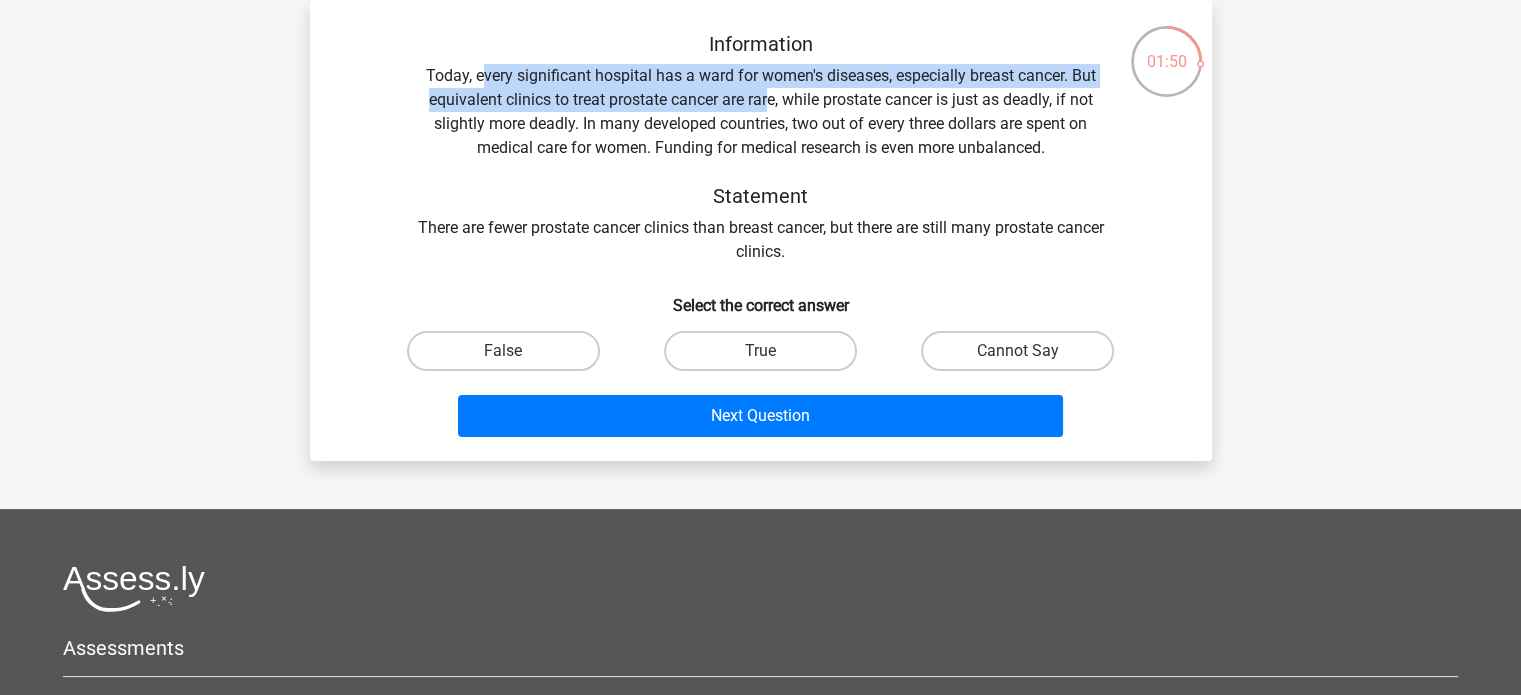 drag, startPoint x: 480, startPoint y: 83, endPoint x: 765, endPoint y: 99, distance: 285.44876 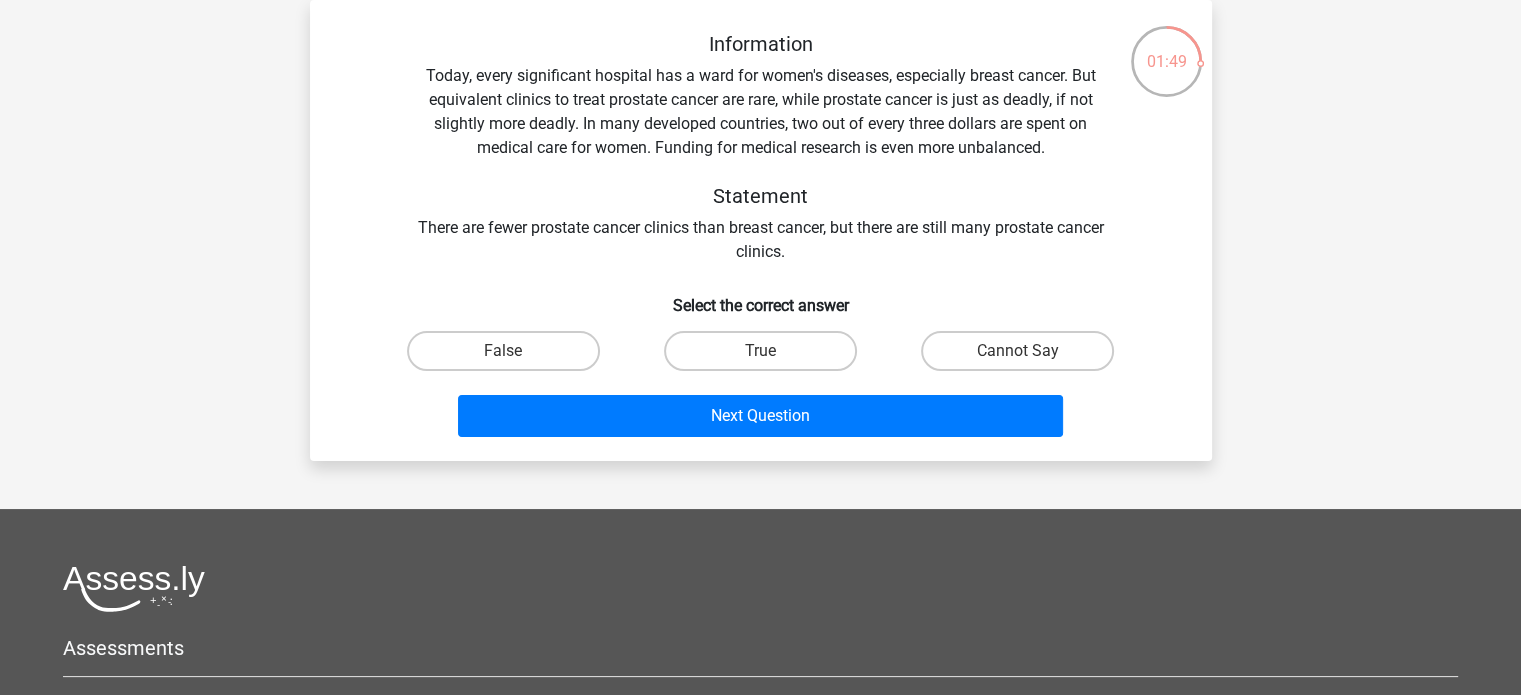 click on "Information Today, every significant hospital has a ward for women's diseases, especially breast cancer. But equivalent clinics to treat prostate cancer are rare, while prostate cancer is just as deadly, if not slightly more deadly. In many developed countries, two out of every three dollars are spent on medical care for women. Funding for medical research is even more unbalanced. Statement There are fewer prostate cancer clinics than breast cancer, but there are still many prostate cancer clinics." at bounding box center (761, 148) 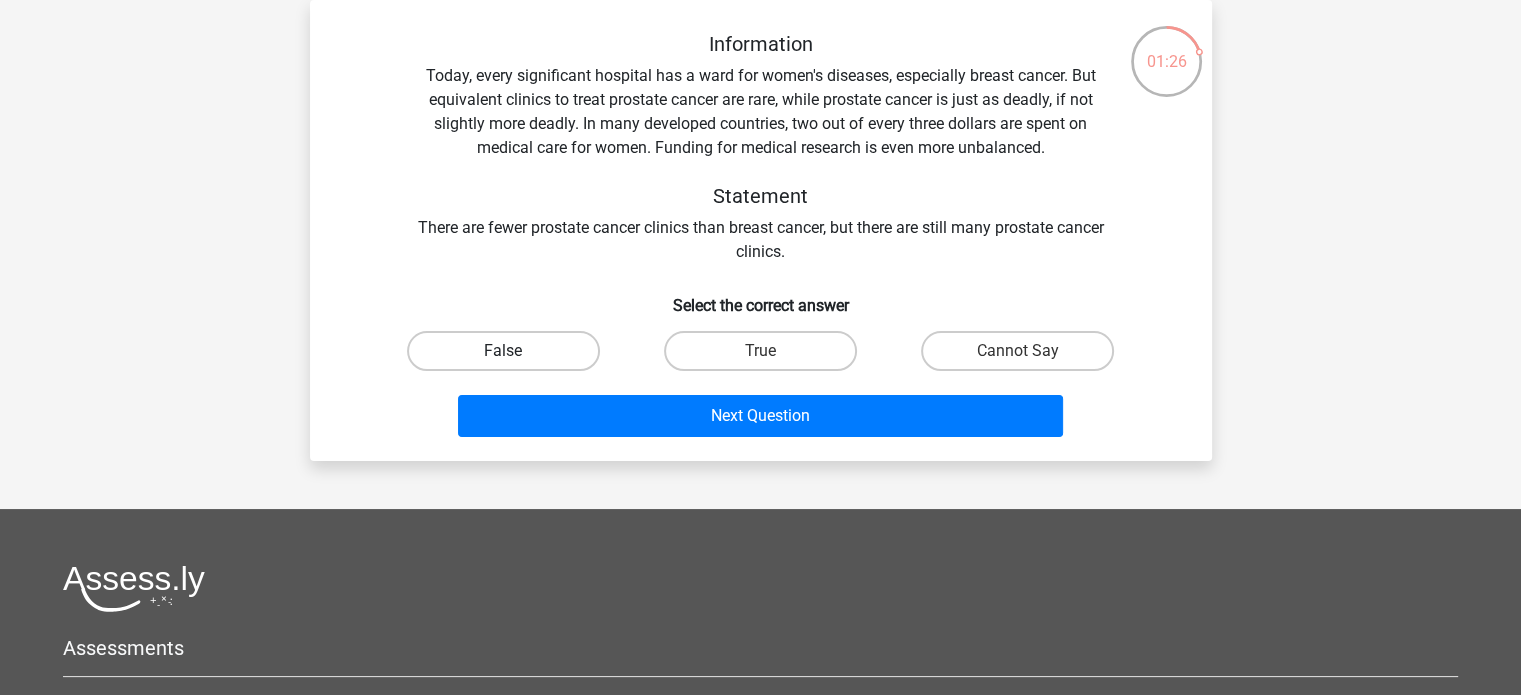 click on "False" at bounding box center (503, 351) 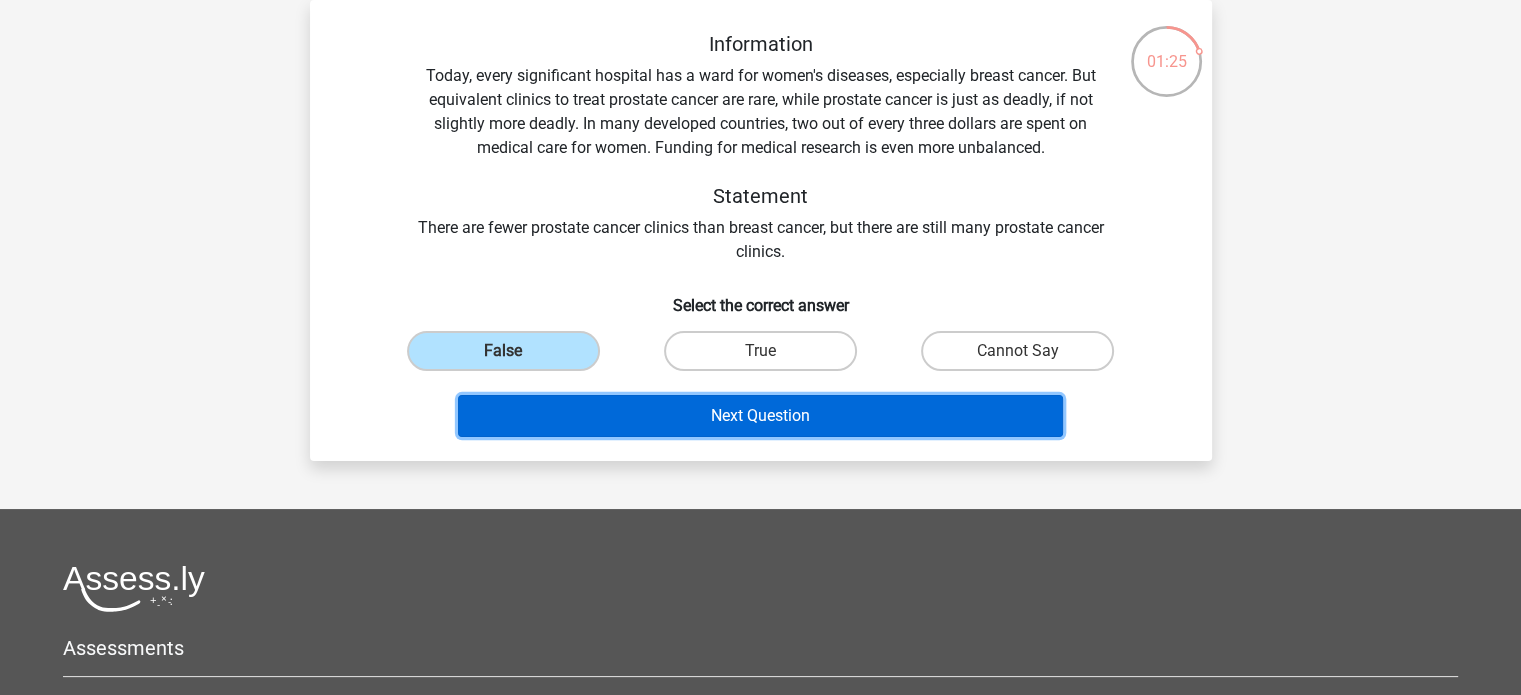 click on "Next Question" at bounding box center (760, 416) 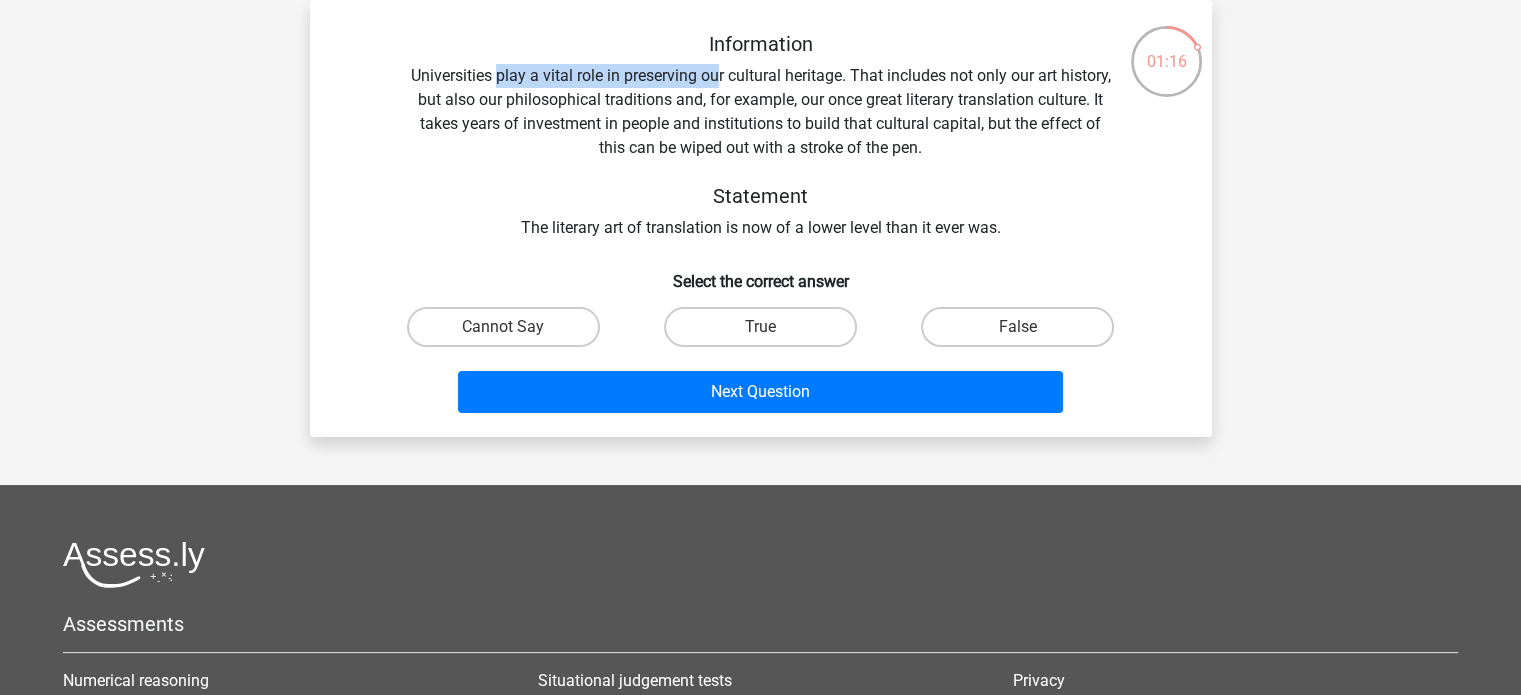 drag, startPoint x: 496, startPoint y: 80, endPoint x: 716, endPoint y: 59, distance: 221 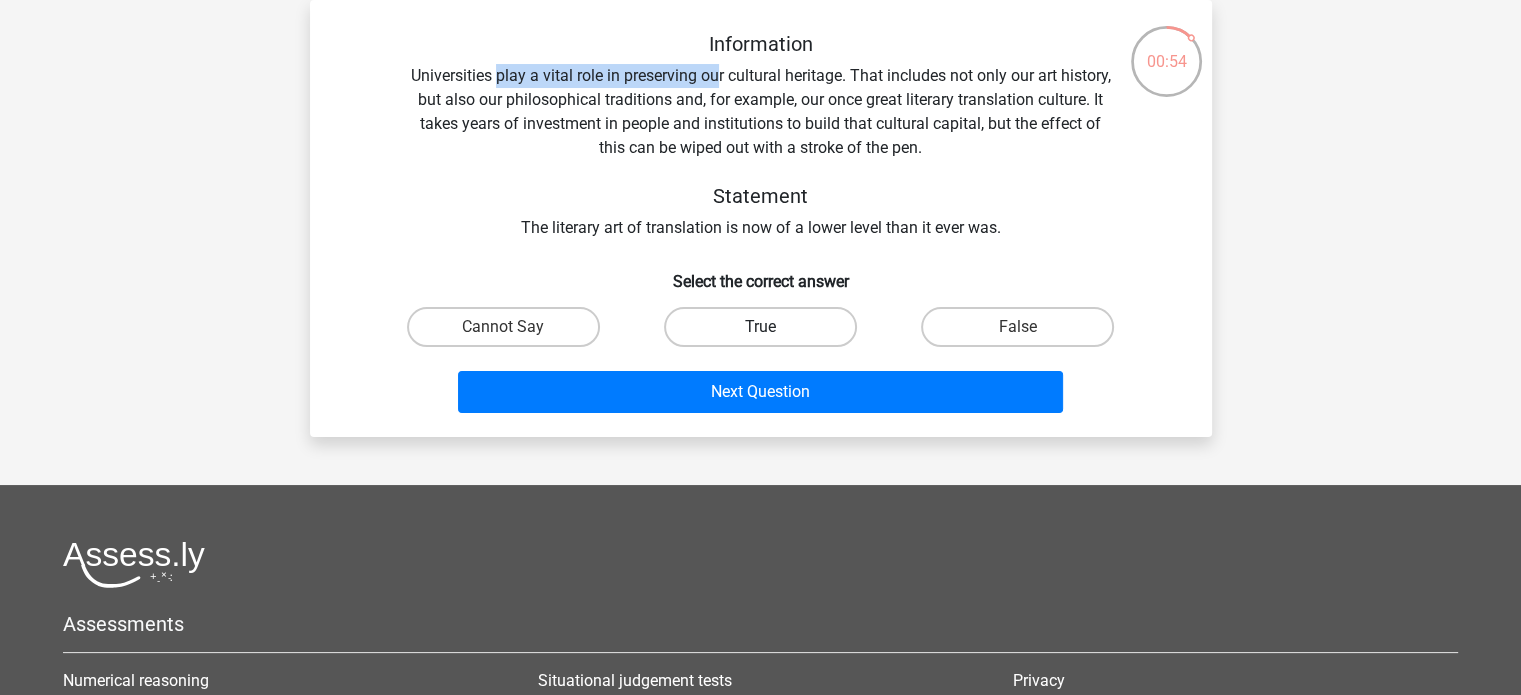 click on "True" at bounding box center (760, 327) 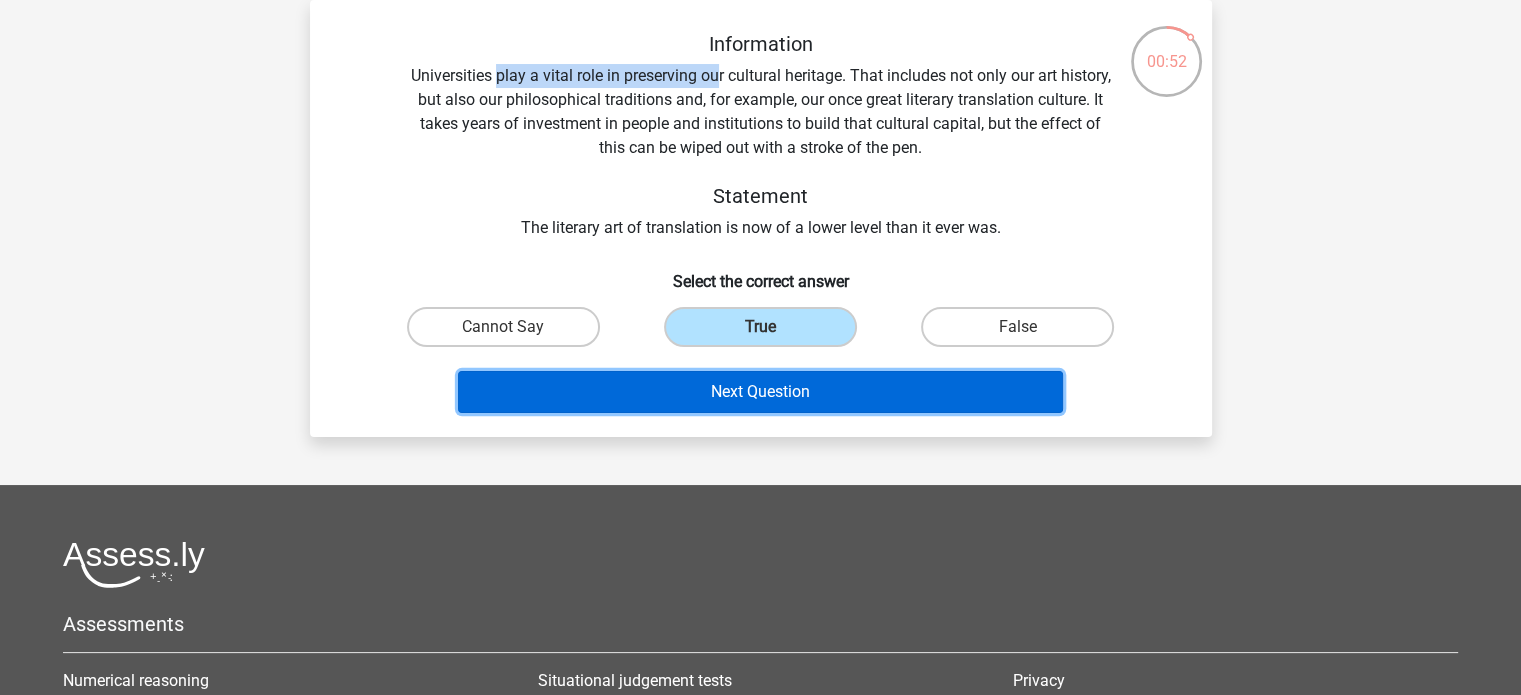 click on "Next Question" at bounding box center [760, 392] 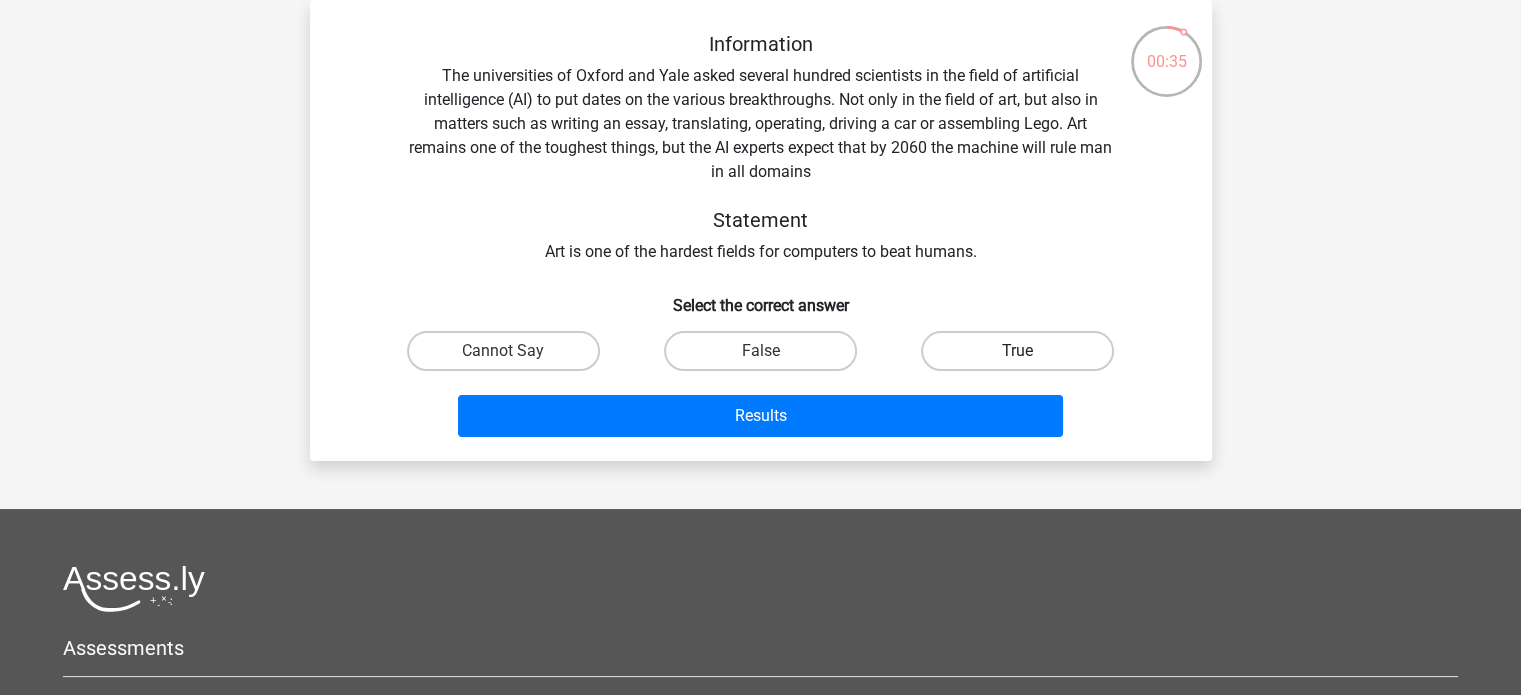 click on "True" at bounding box center [1017, 351] 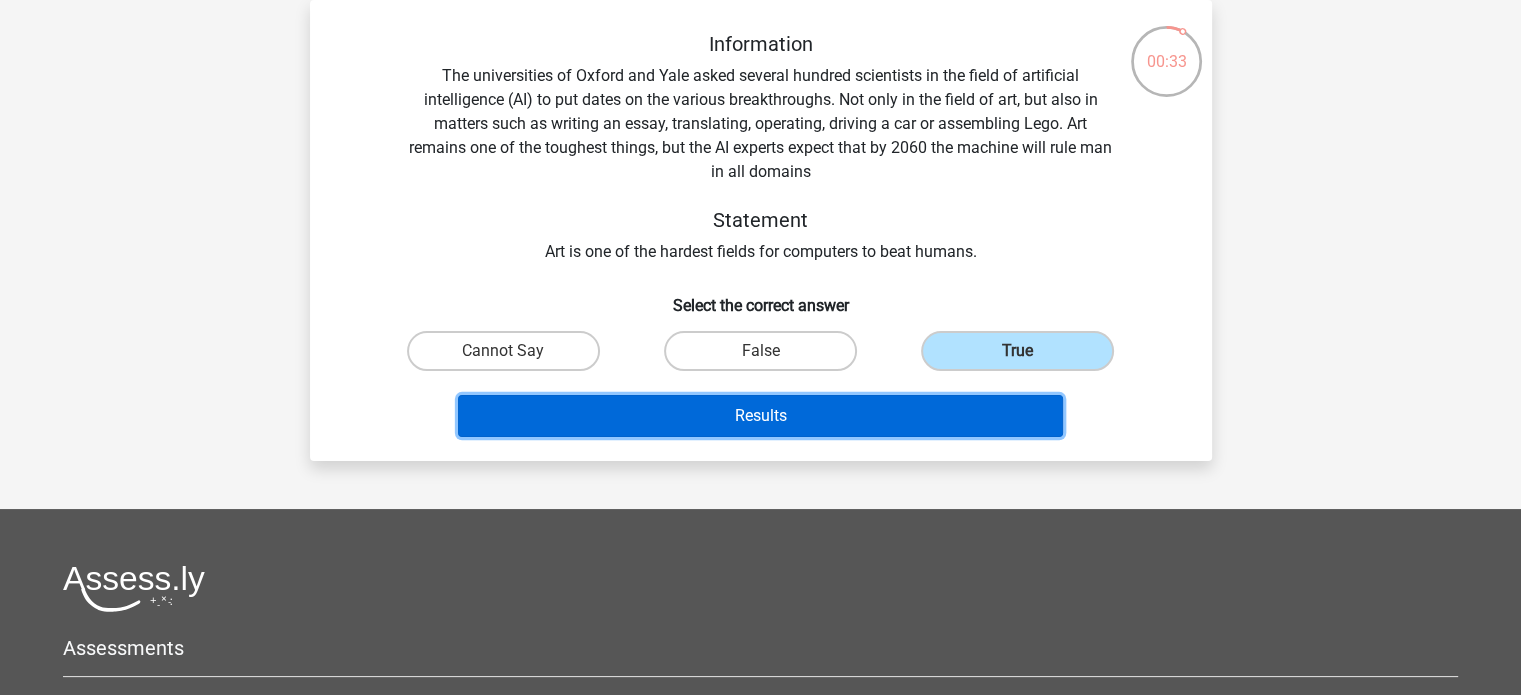 click on "Results" at bounding box center (760, 416) 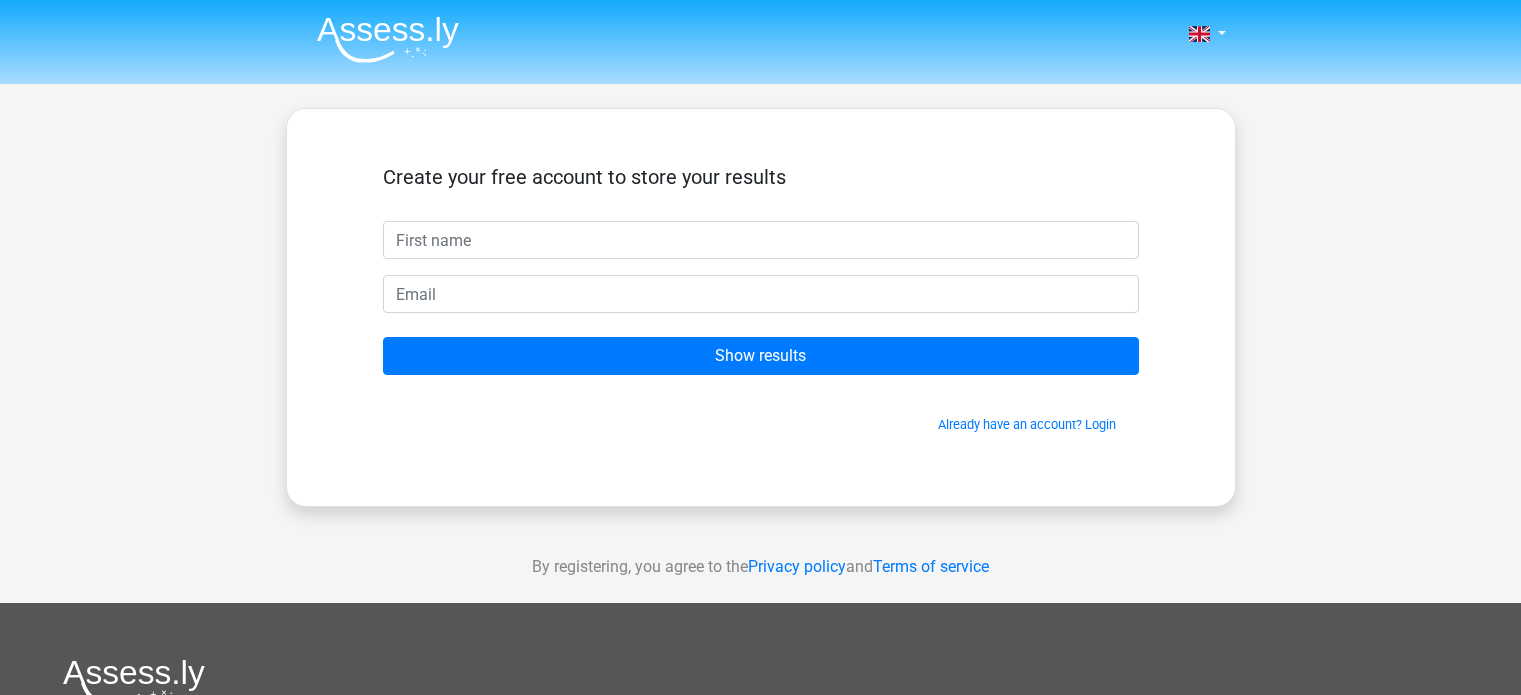 scroll, scrollTop: 0, scrollLeft: 0, axis: both 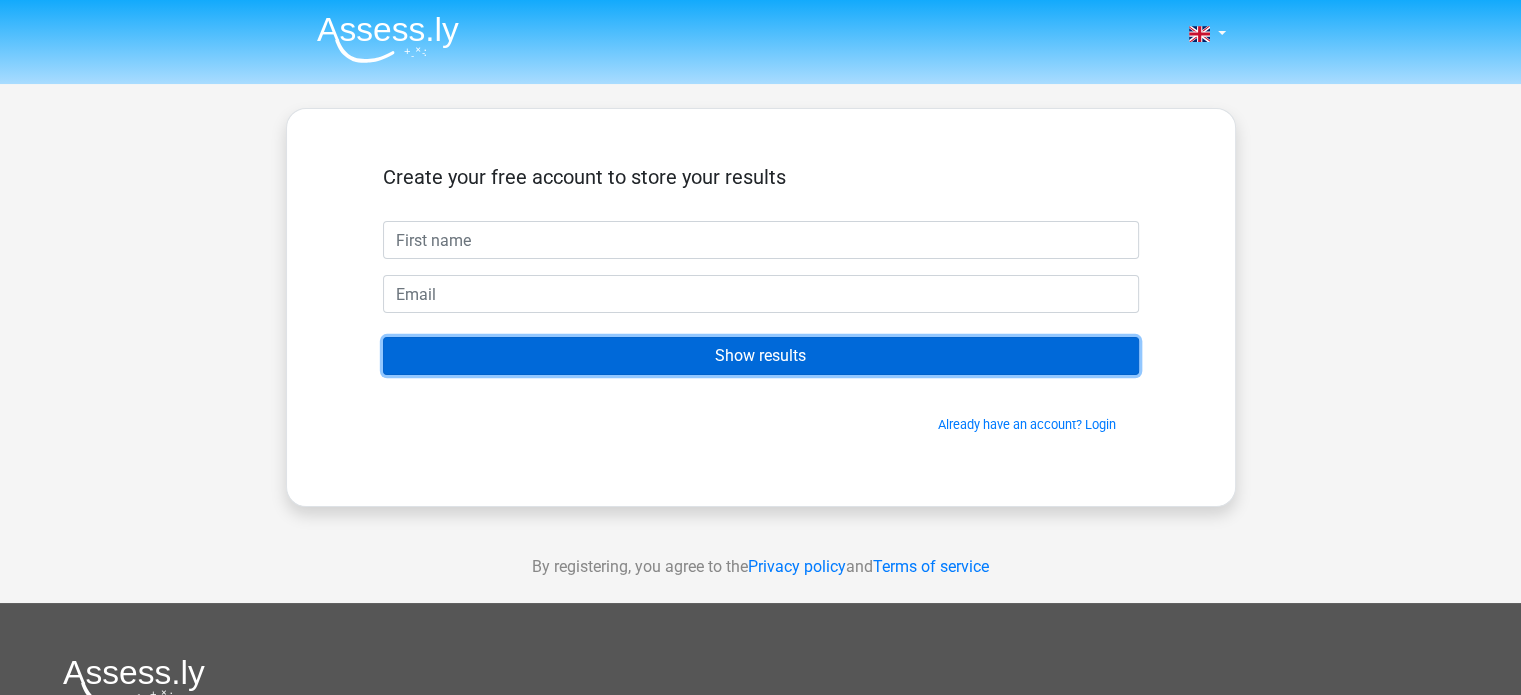 click on "Show results" at bounding box center (761, 356) 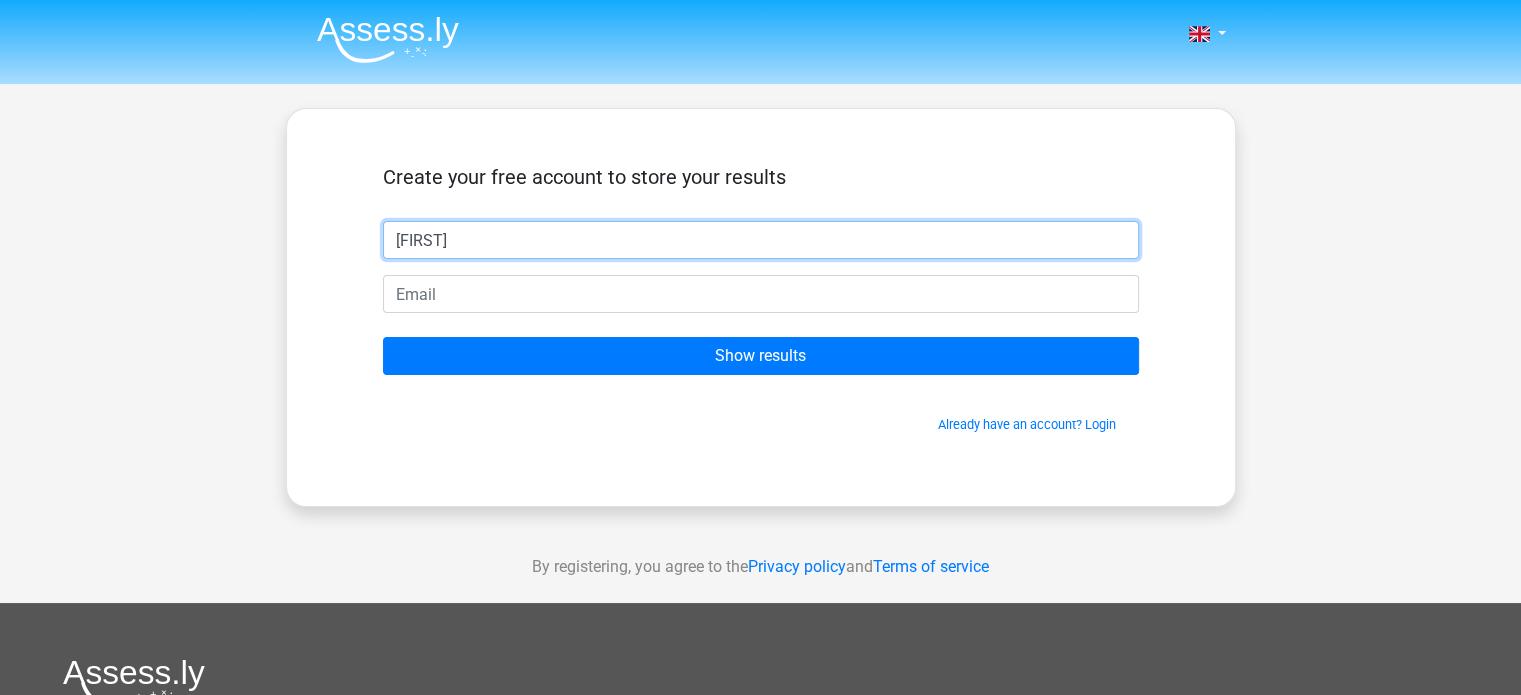 type on "Ola" 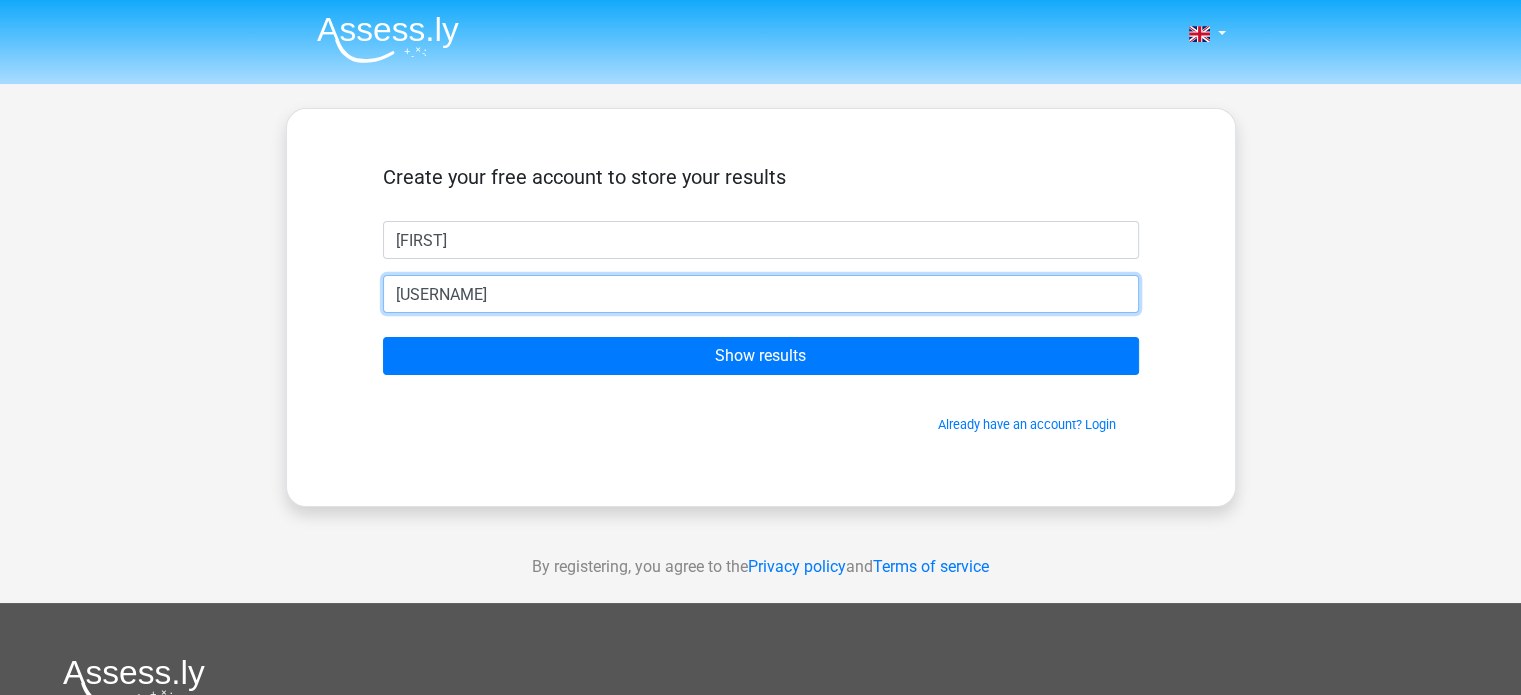 type on "[USERNAME]@[EXAMPLE.COM]" 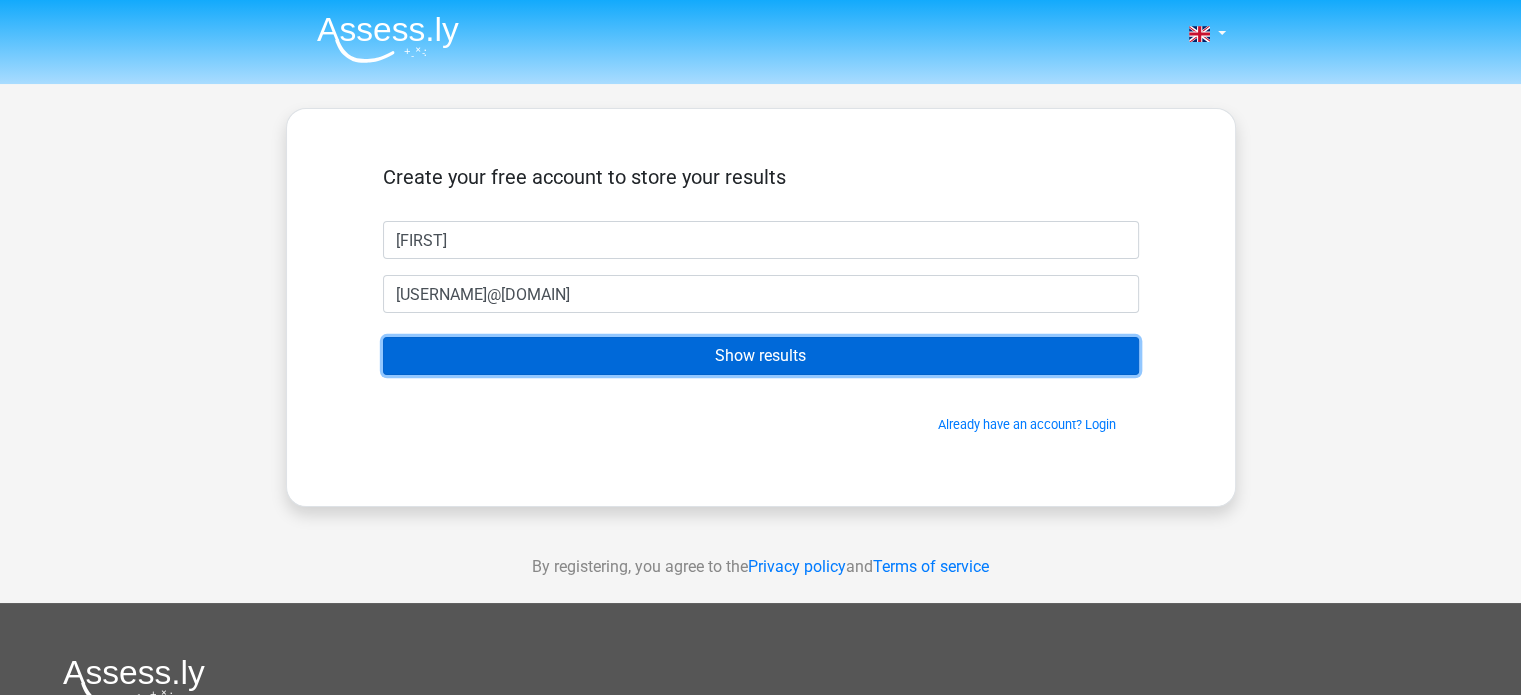click on "Show results" at bounding box center [761, 356] 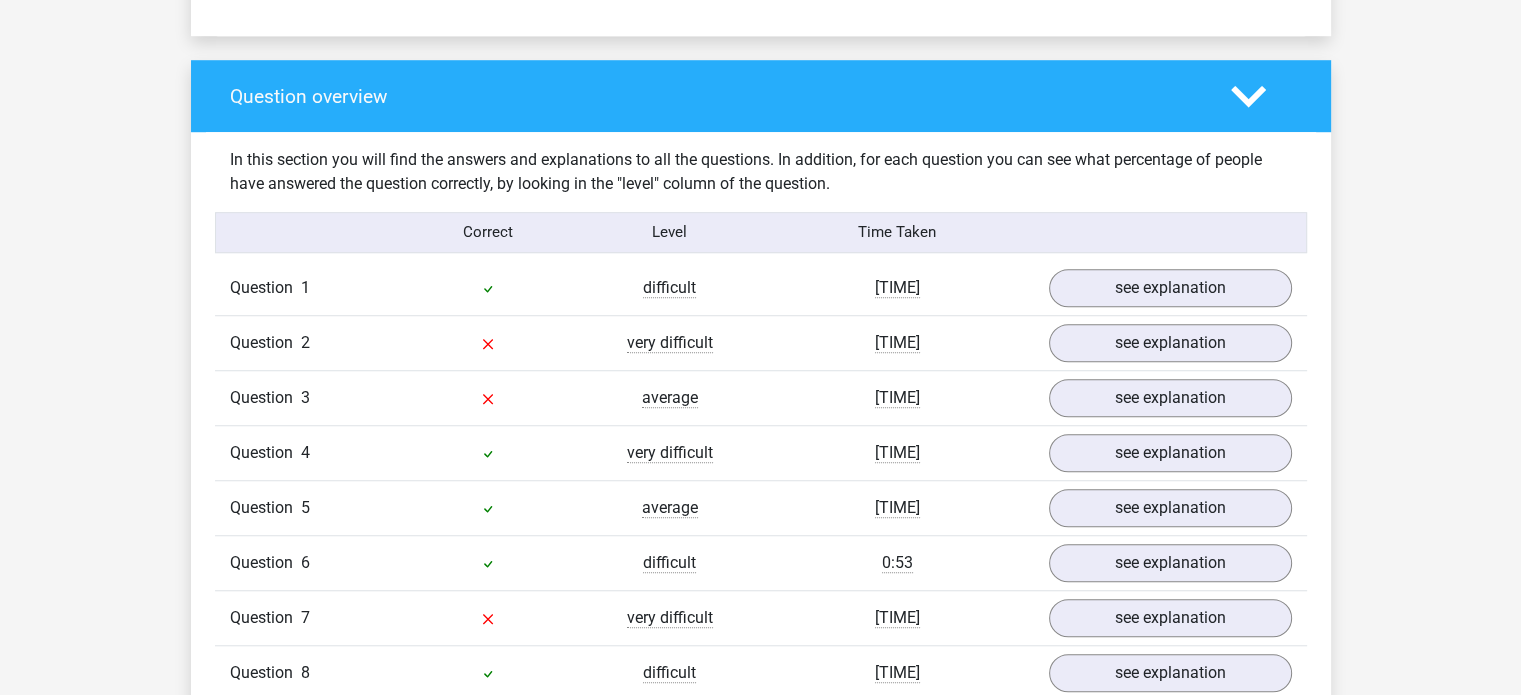 scroll, scrollTop: 1507, scrollLeft: 0, axis: vertical 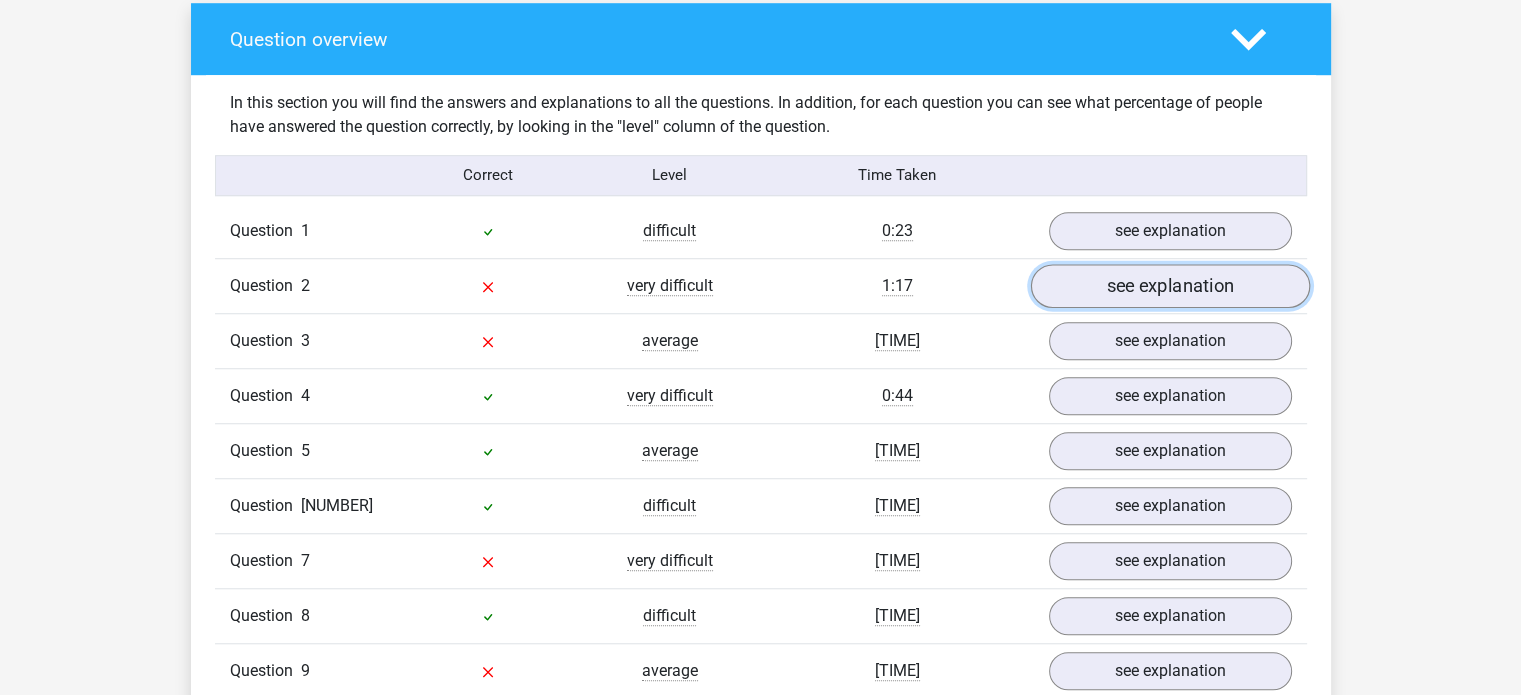 click on "see explanation" at bounding box center (1169, 286) 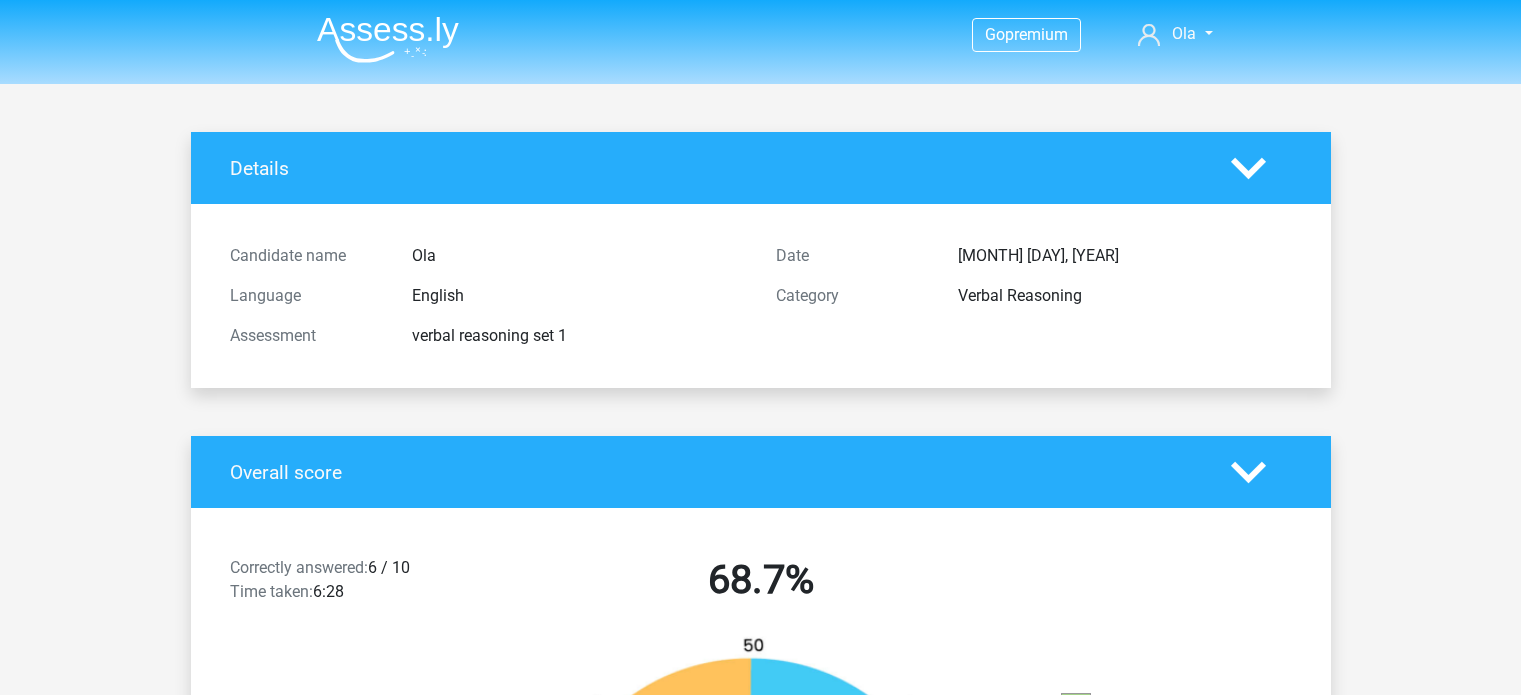 scroll, scrollTop: 0, scrollLeft: 0, axis: both 